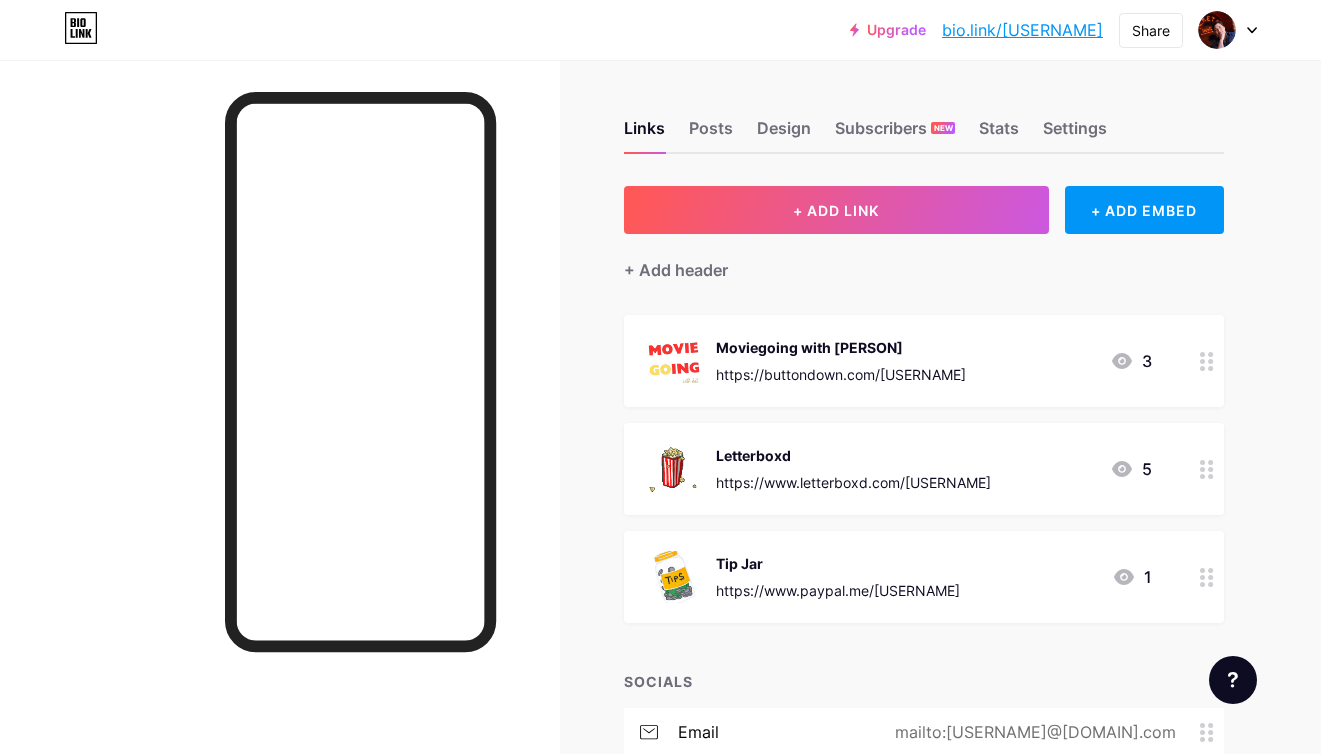 scroll, scrollTop: 0, scrollLeft: 0, axis: both 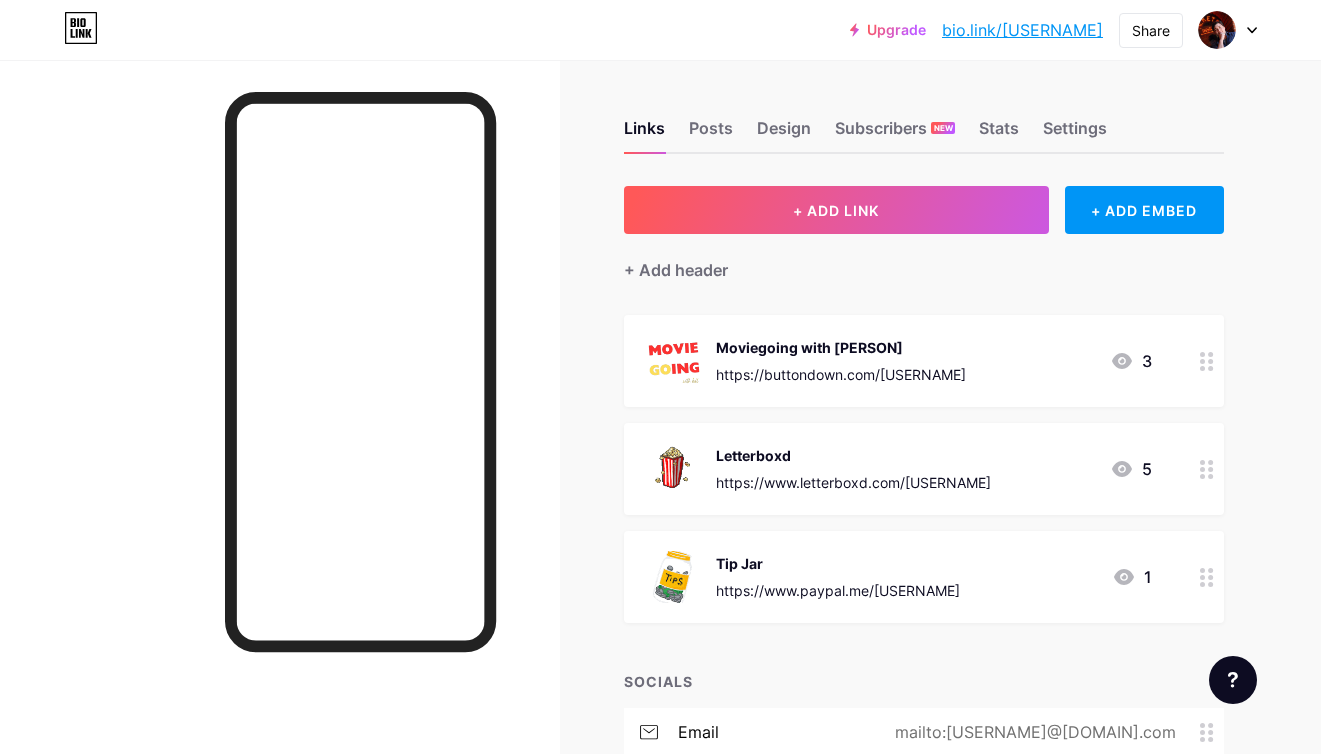click on "Moviegoing with [PERSON]" at bounding box center [841, 347] 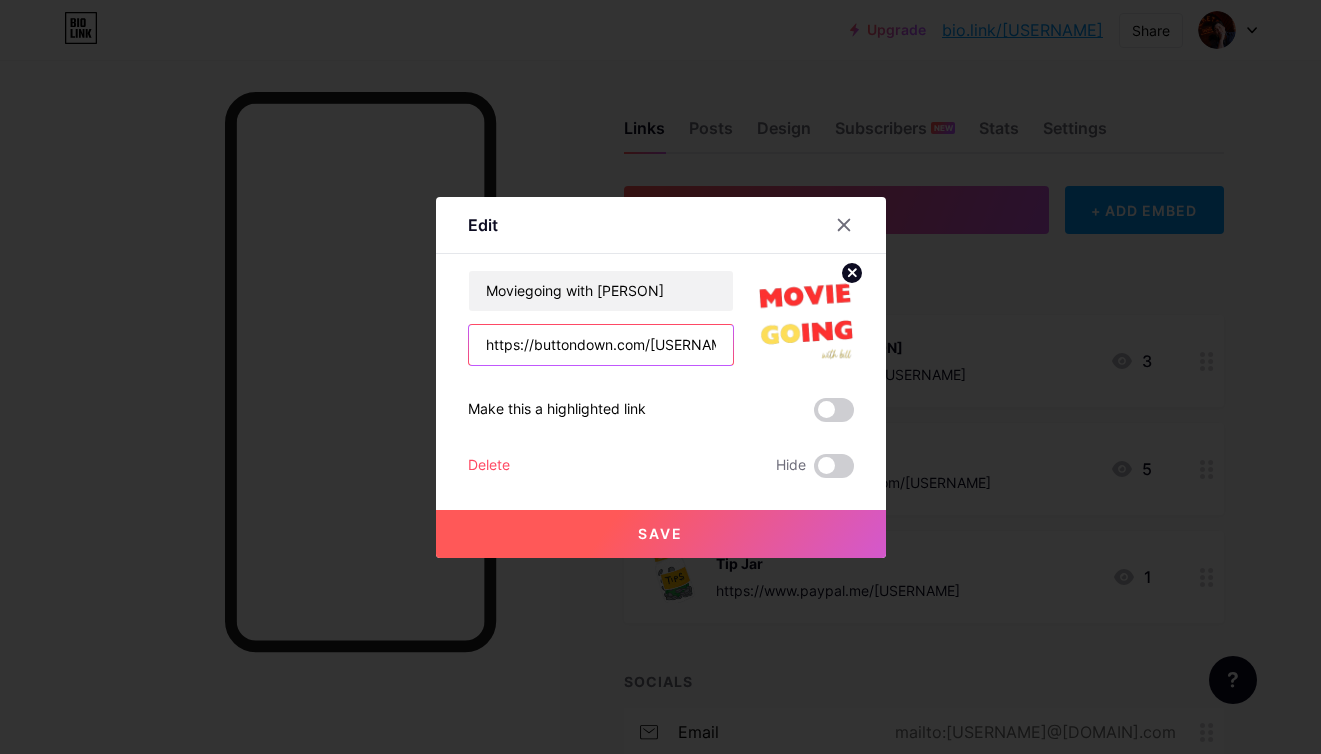 click on "https://buttondown.com/[USERNAME]" at bounding box center (601, 345) 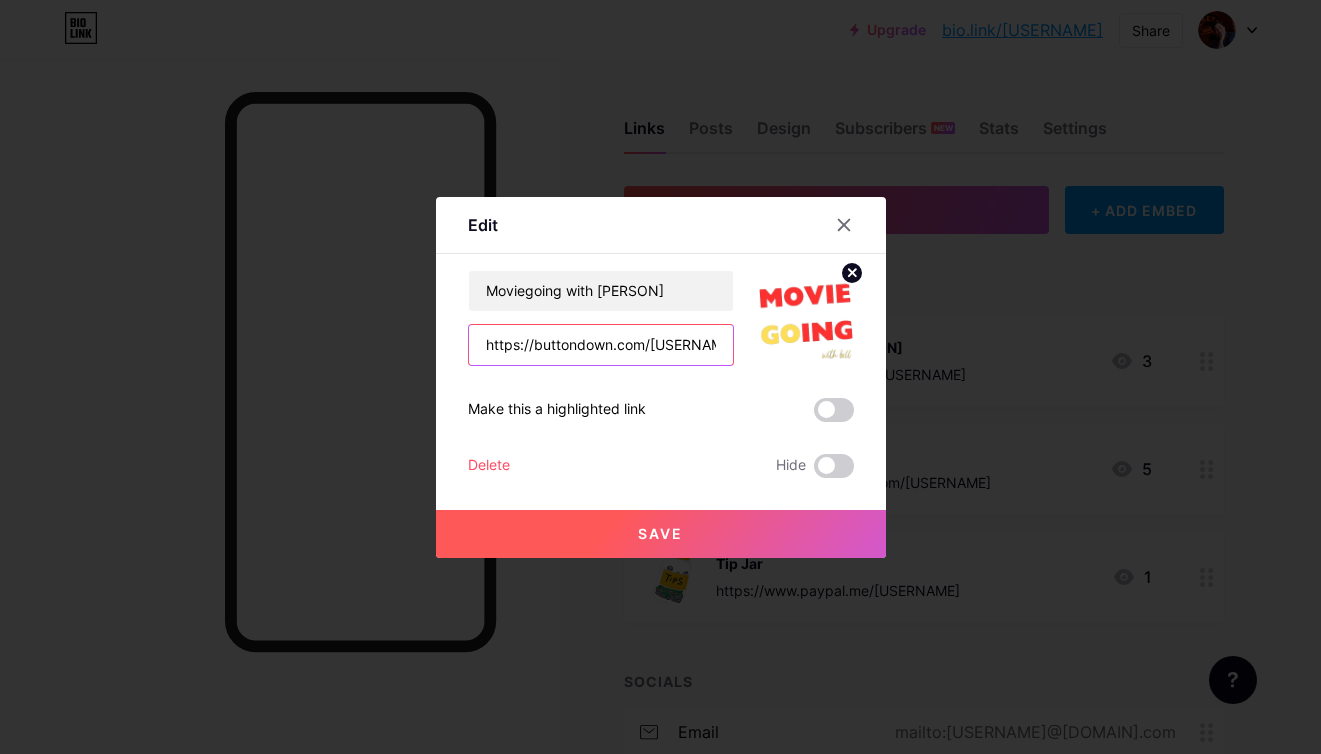 click on "https://buttondown.com/[USERNAME]" at bounding box center (601, 345) 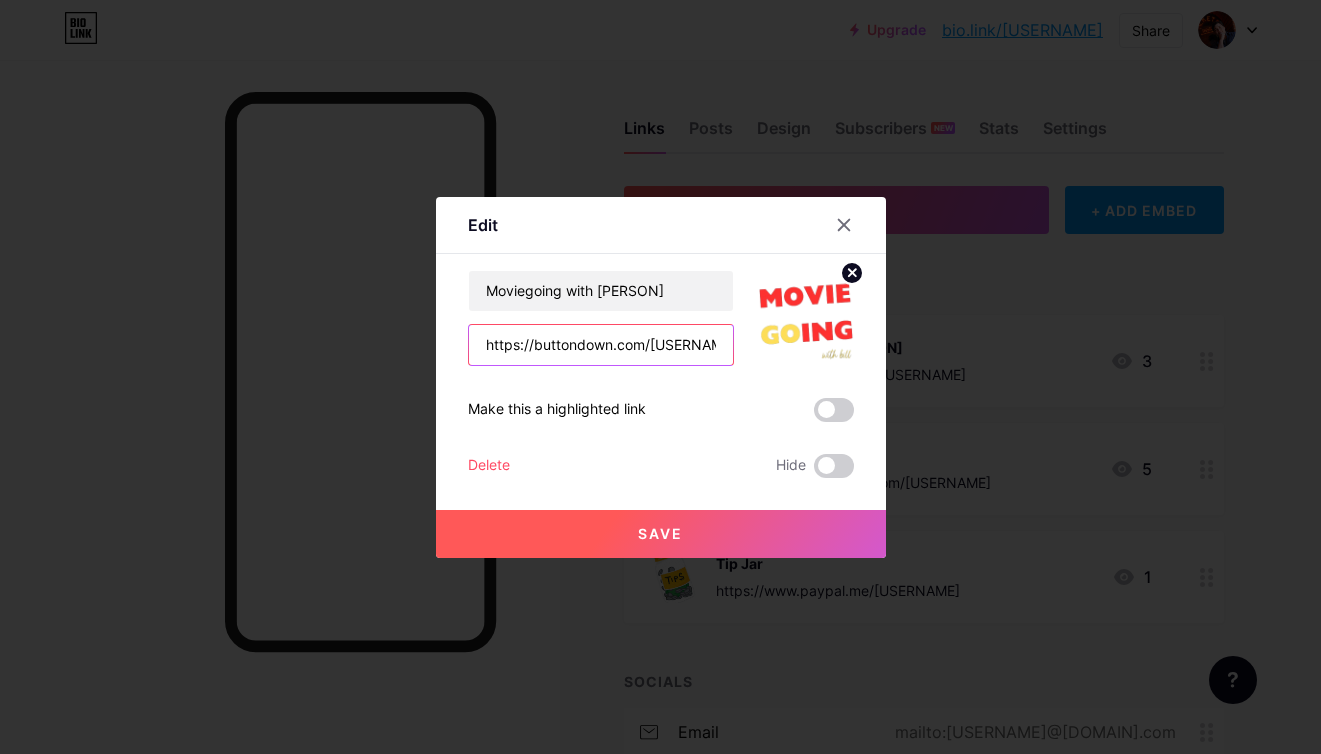 click on "https://buttondown.com/[USERNAME]" at bounding box center (601, 345) 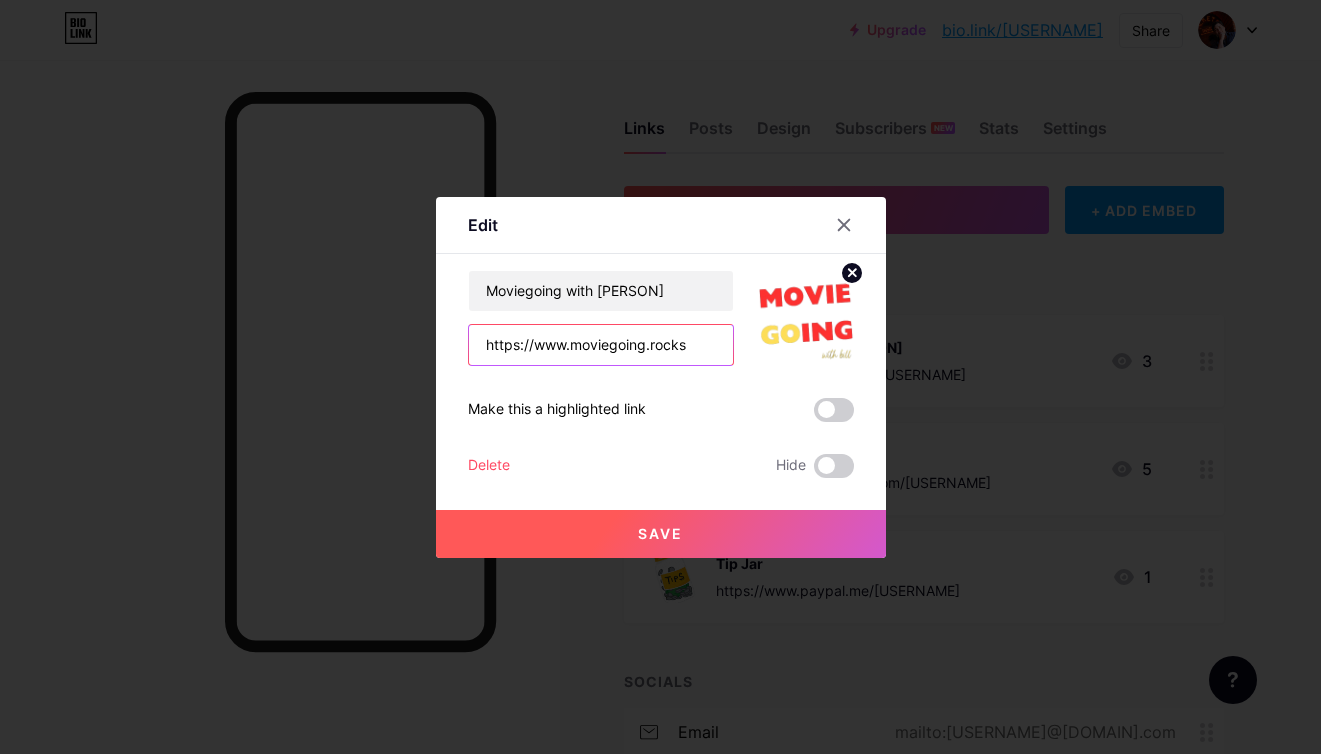 type on "https://www.moviegoing.rocks" 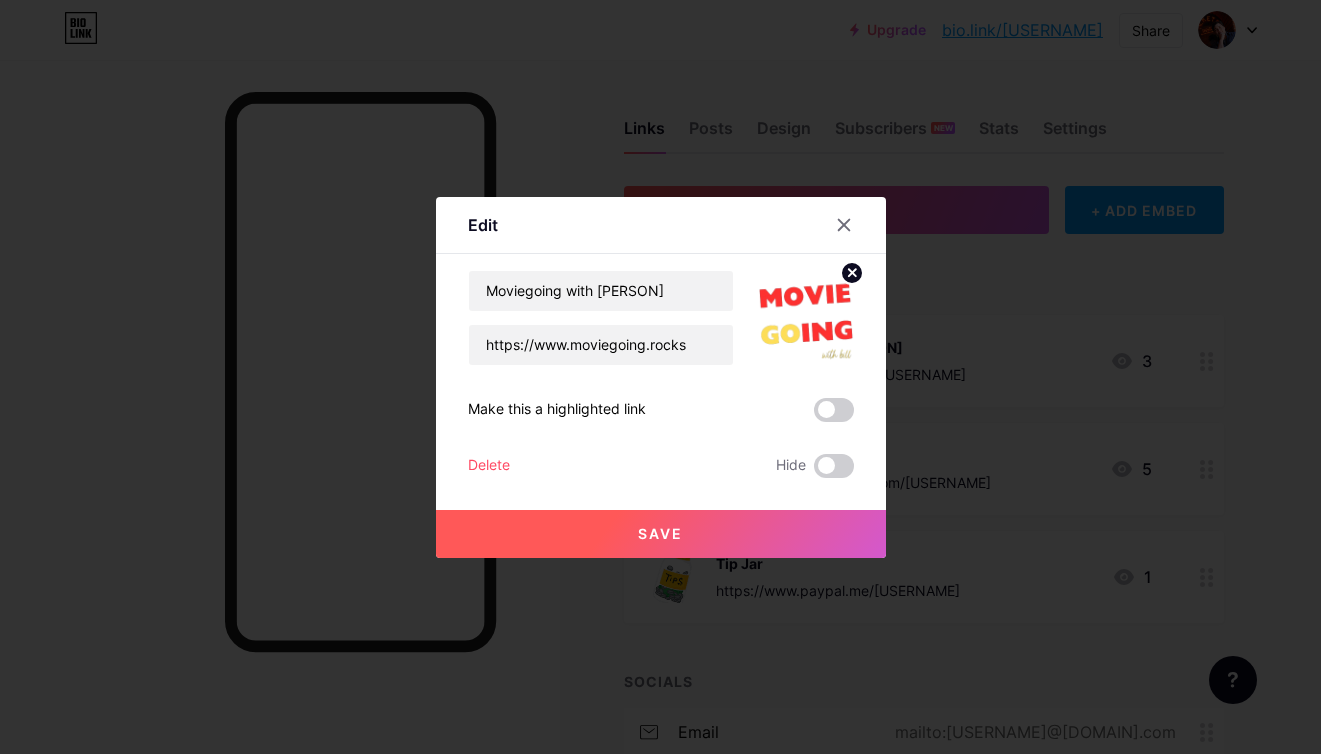 click on "Save" at bounding box center (660, 533) 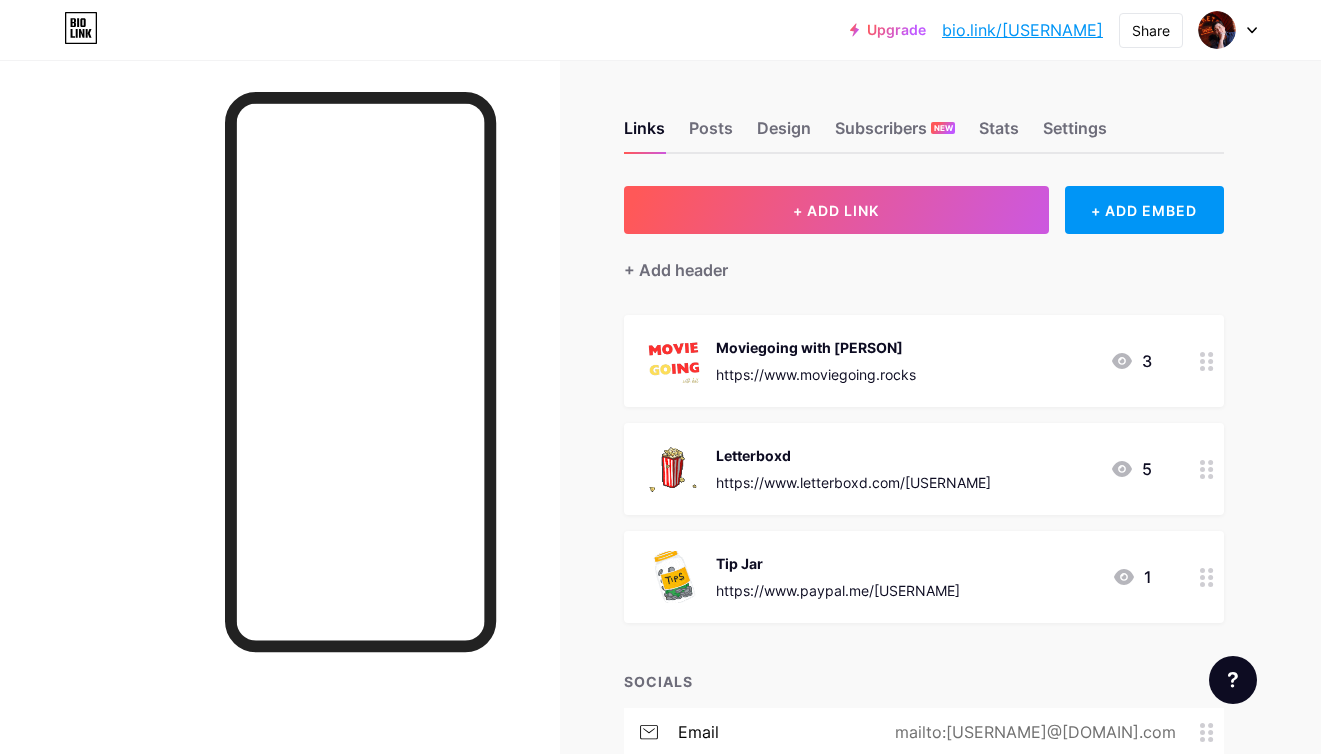 click on "Tip Jar" at bounding box center [838, 563] 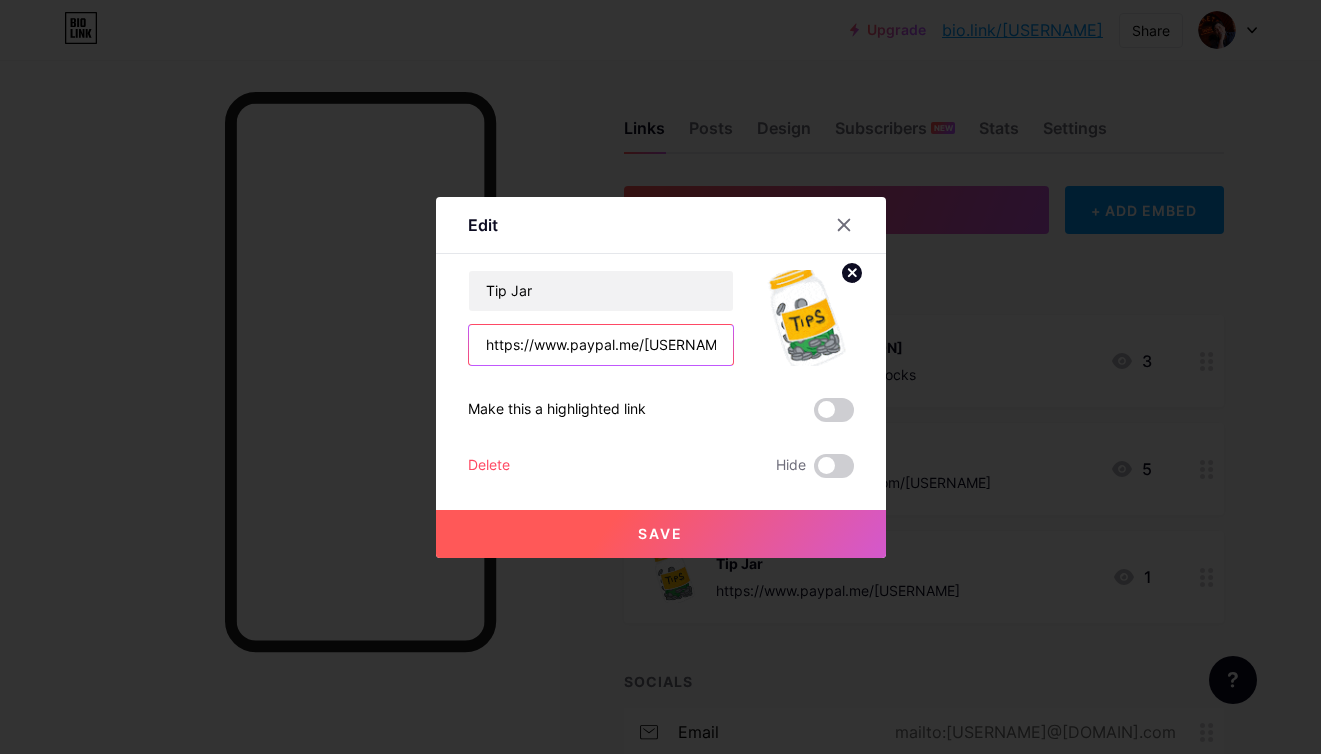 click on "https://www.paypal.me/[USERNAME]" at bounding box center (601, 345) 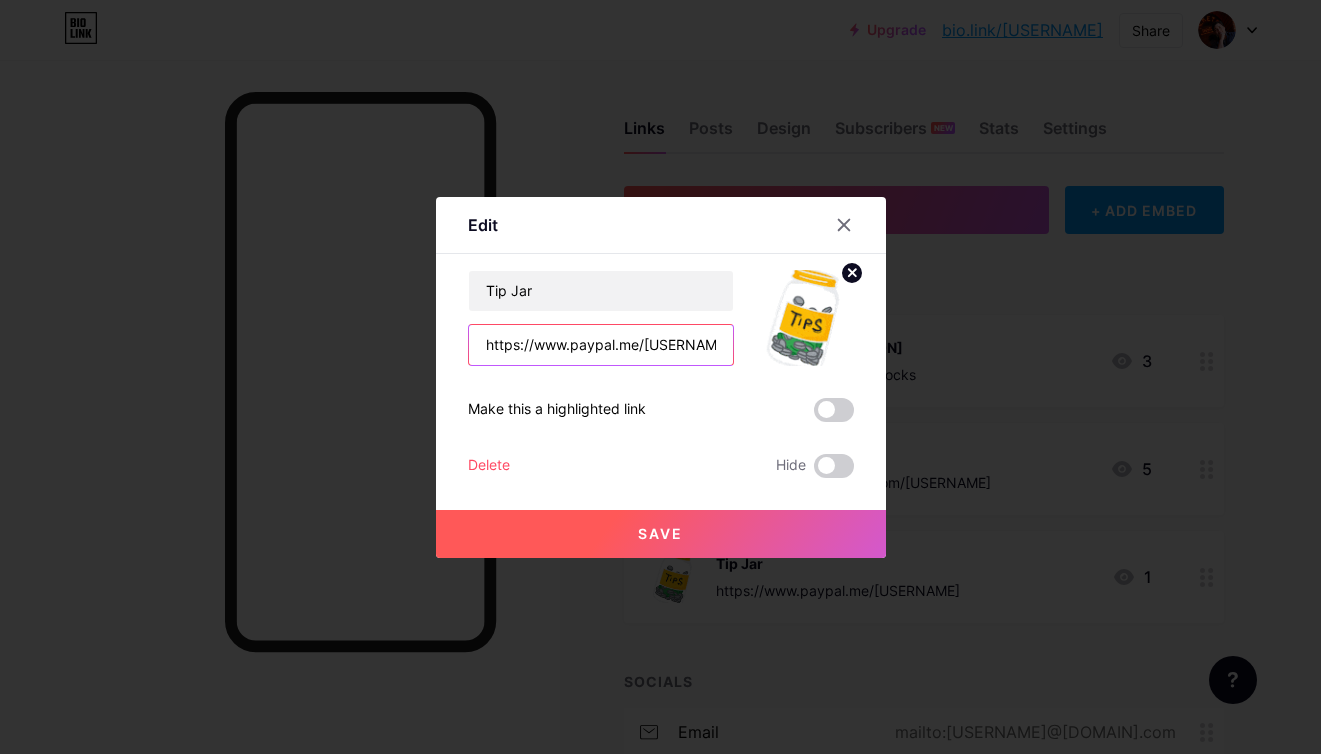 click on "https://www.paypal.me/[USERNAME]" at bounding box center [601, 345] 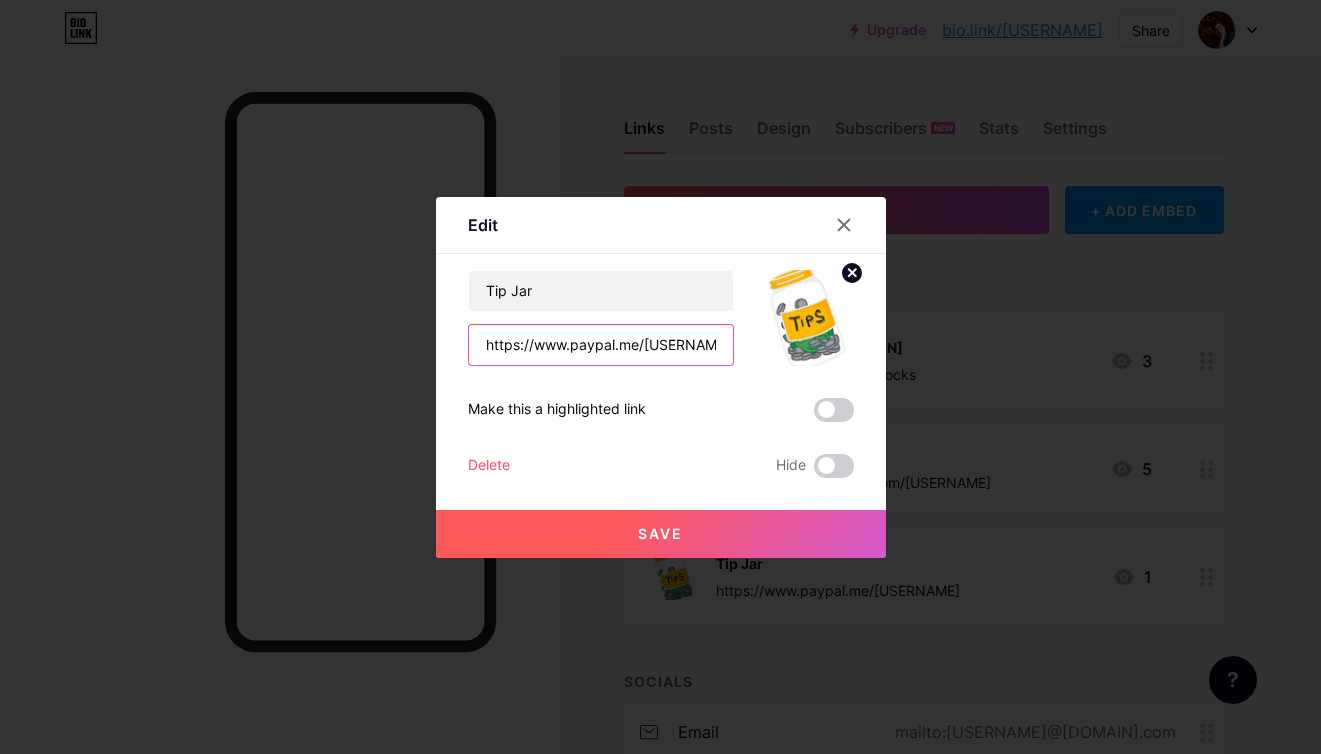 click on "https://www.paypal.me/[USERNAME]" at bounding box center [601, 345] 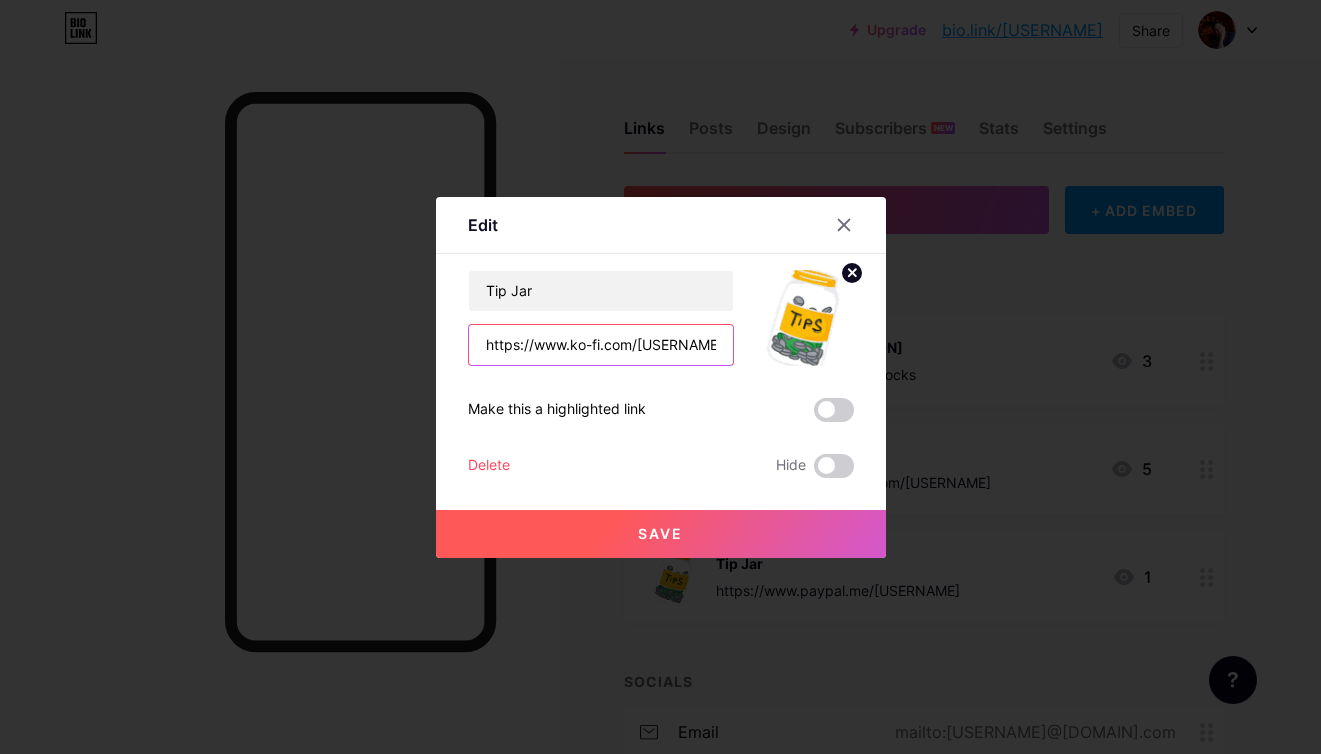 type on "https://www.ko-fi.com/[USERNAME]" 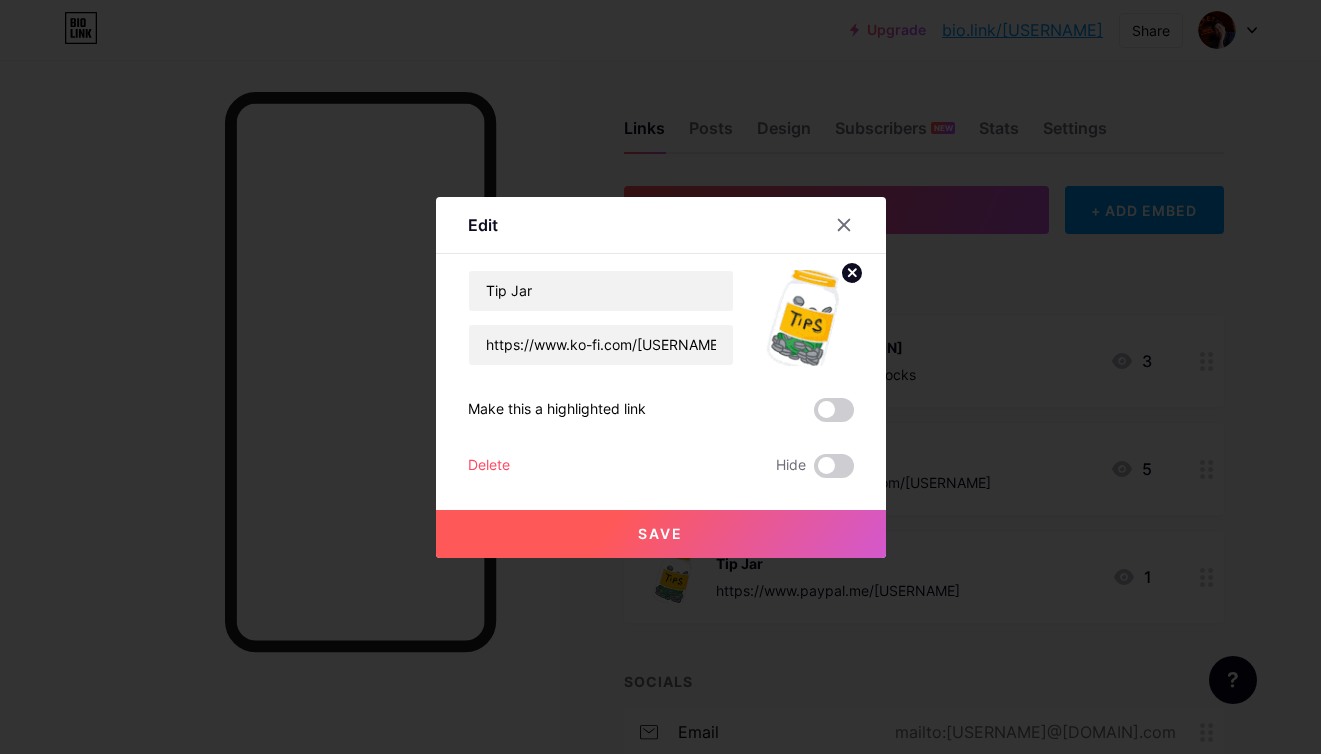 click on "Save" at bounding box center (661, 534) 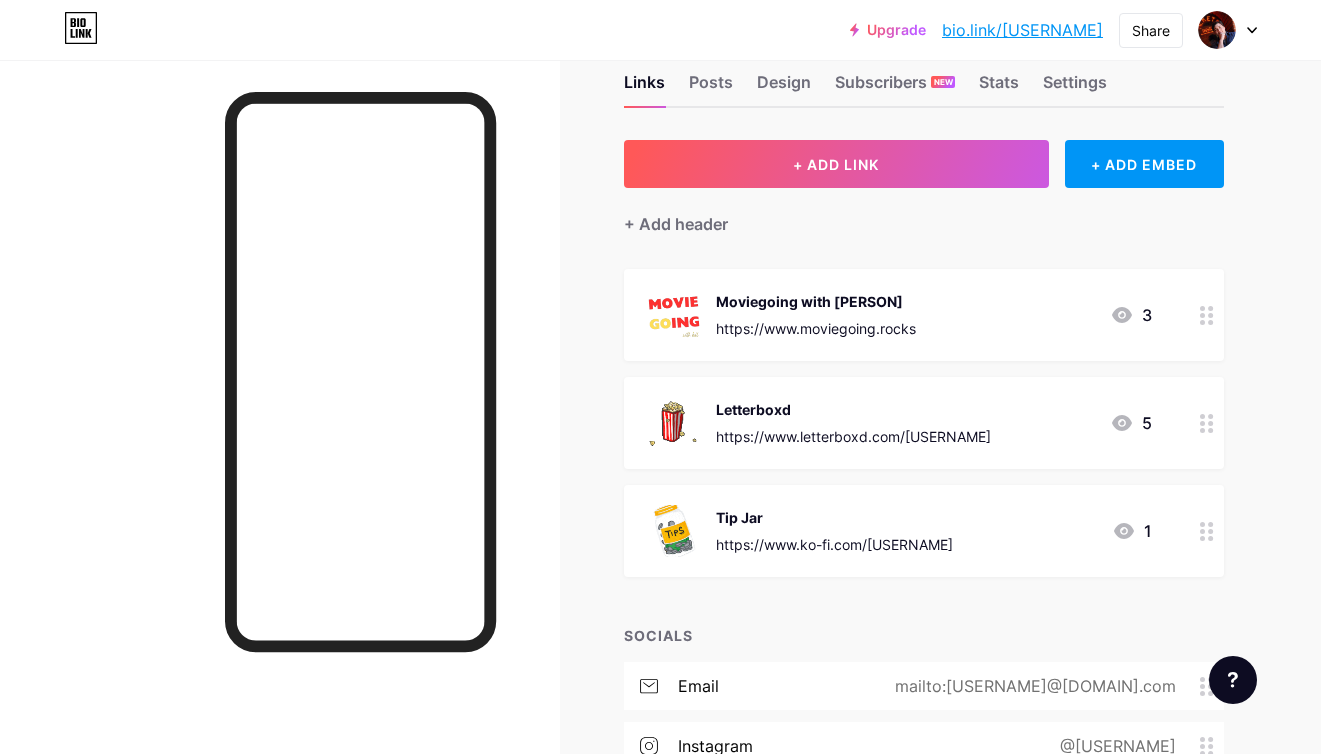 scroll, scrollTop: 0, scrollLeft: 0, axis: both 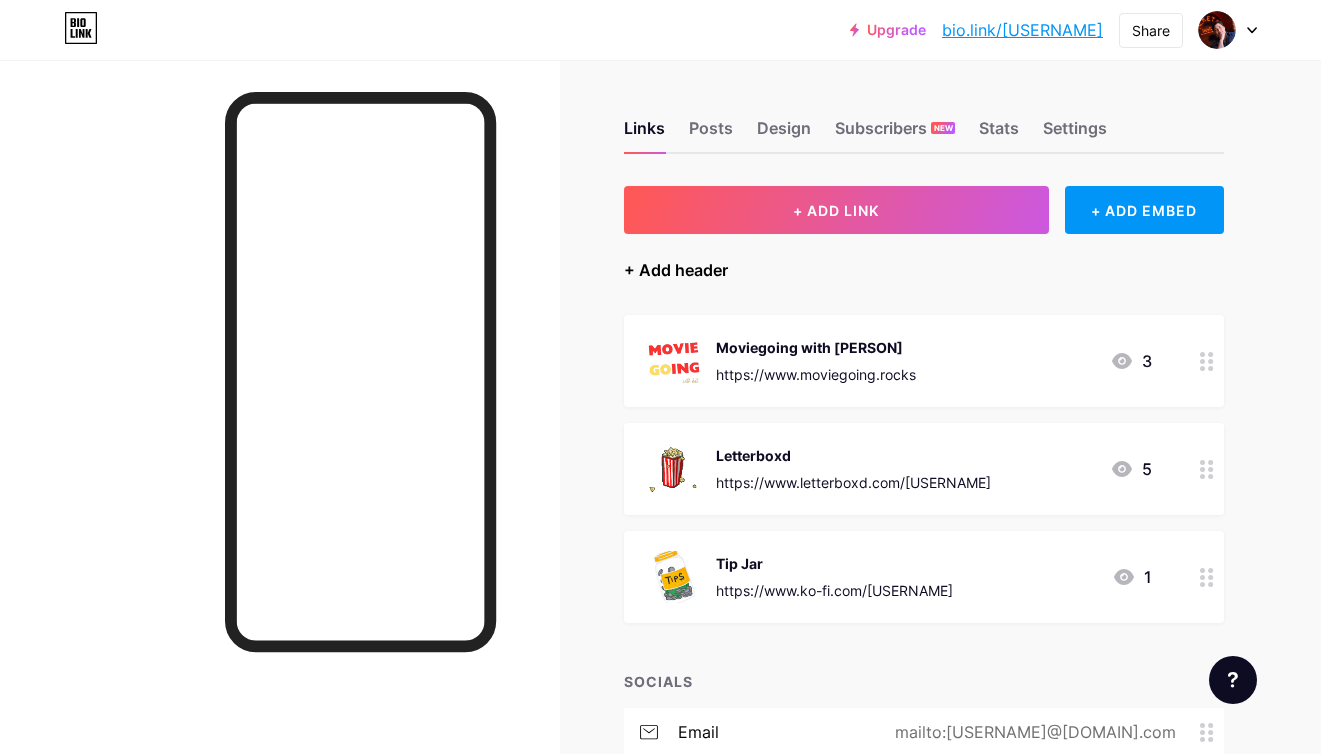 click on "+ Add header" at bounding box center [676, 270] 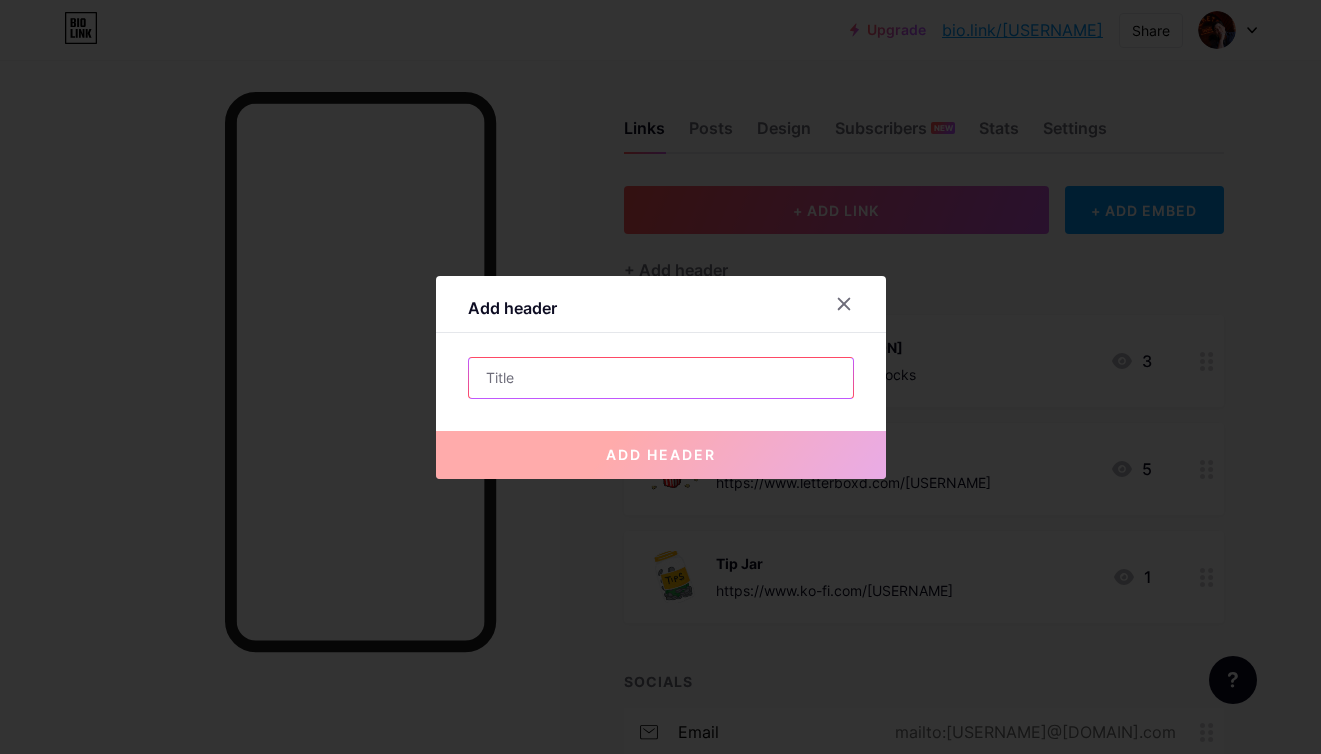 click at bounding box center (661, 378) 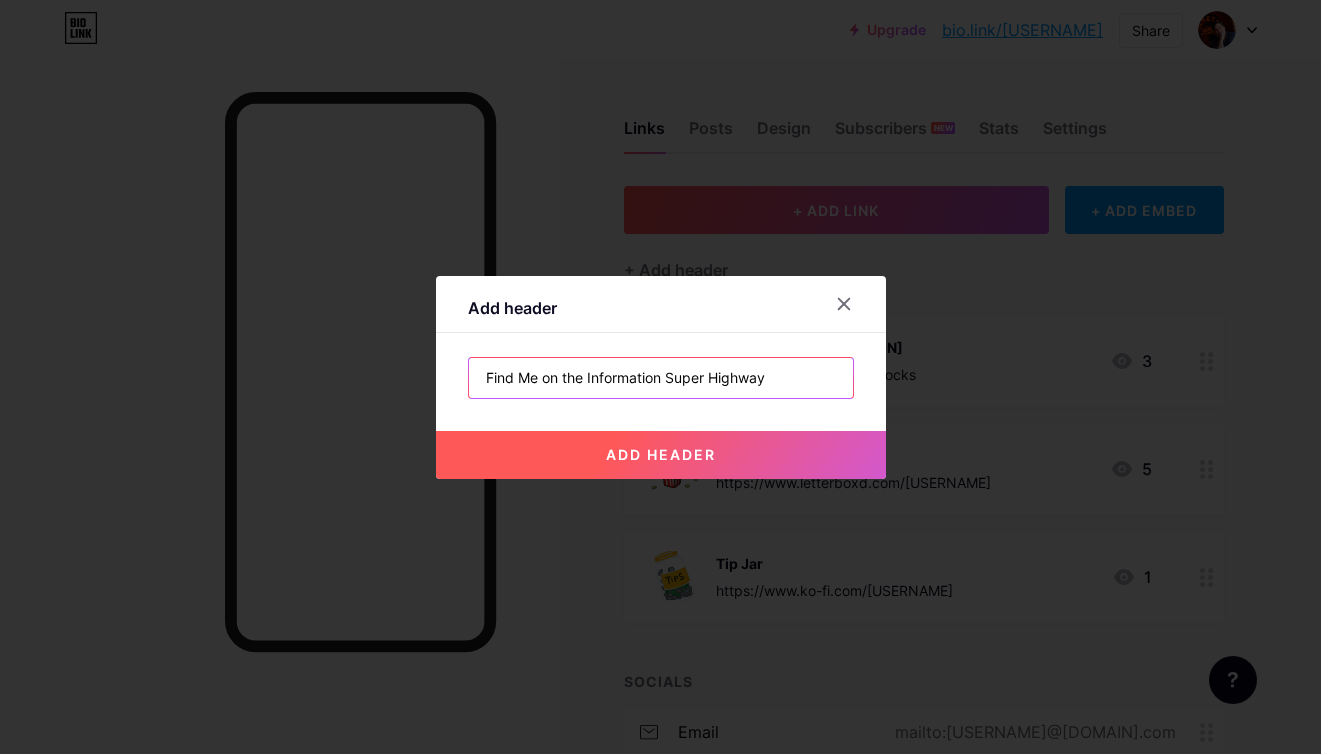 type on "Find Me on the Information Super Highway" 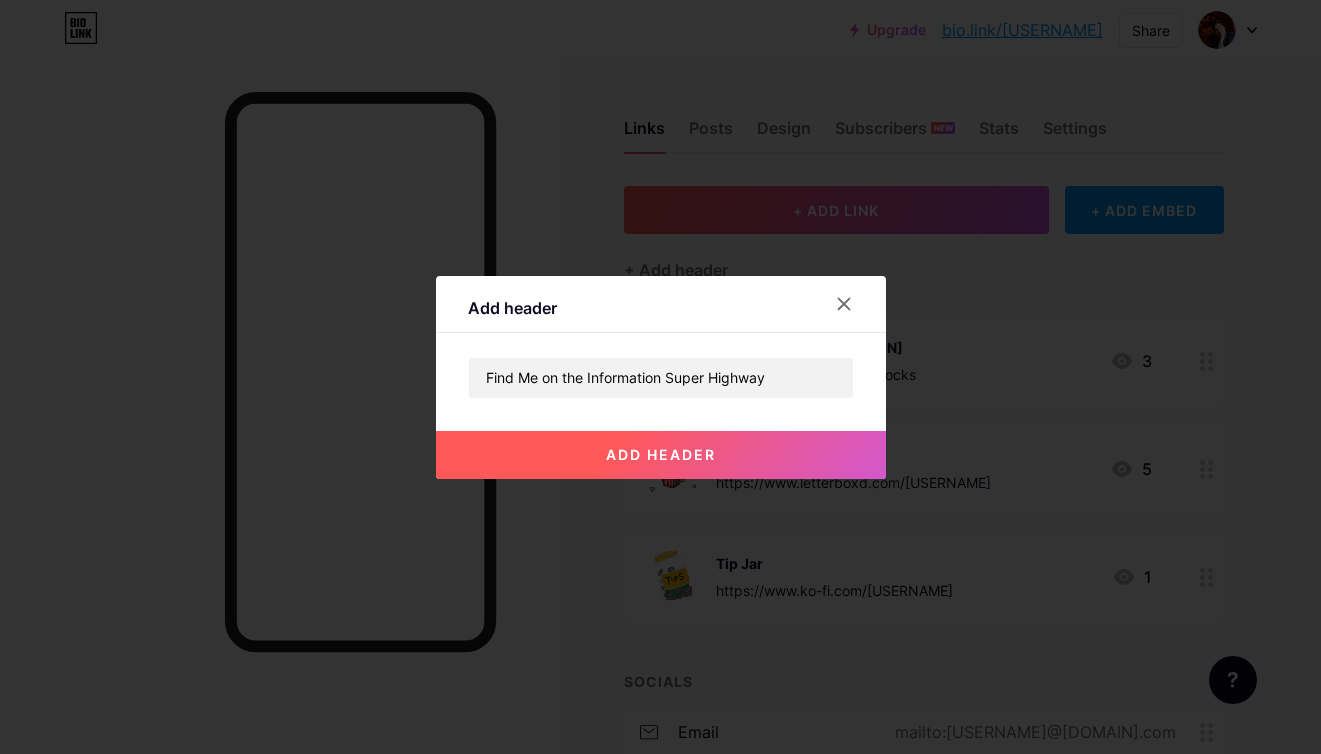 click on "add header" at bounding box center [661, 454] 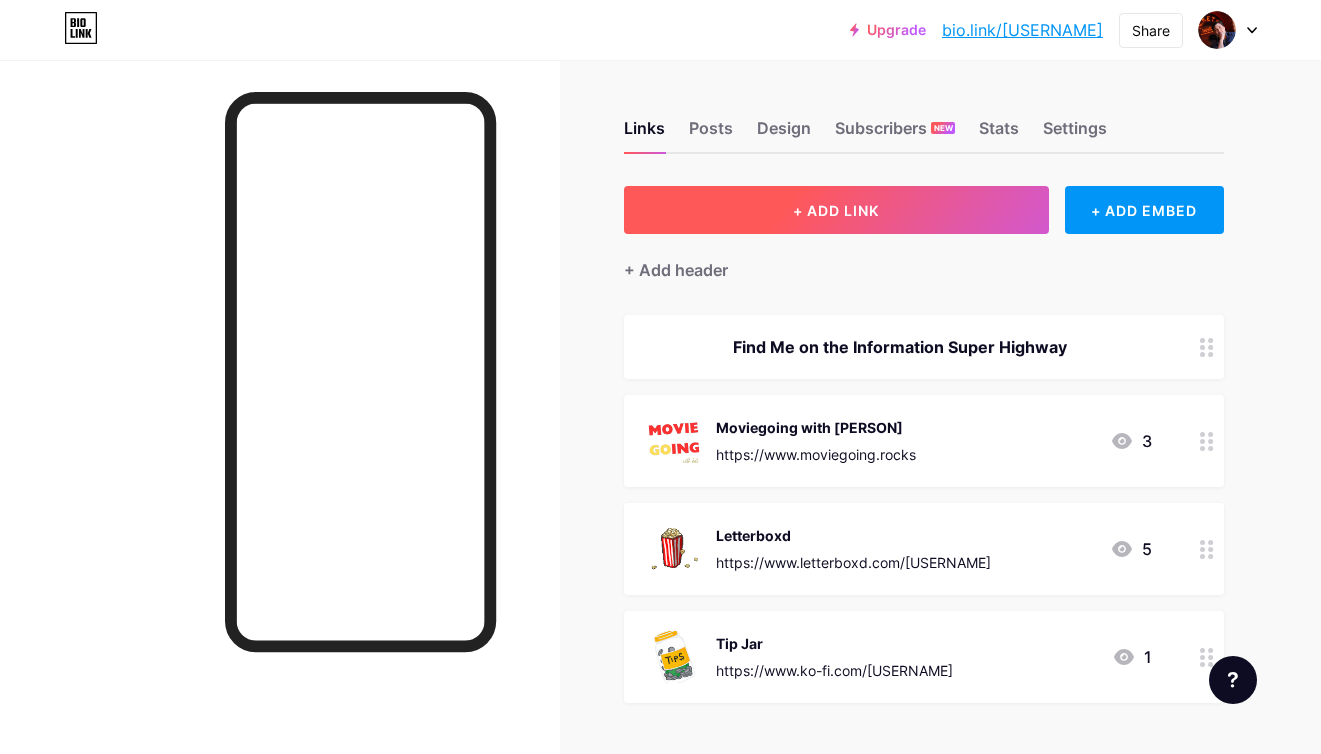 click on "+ ADD LINK" at bounding box center (836, 210) 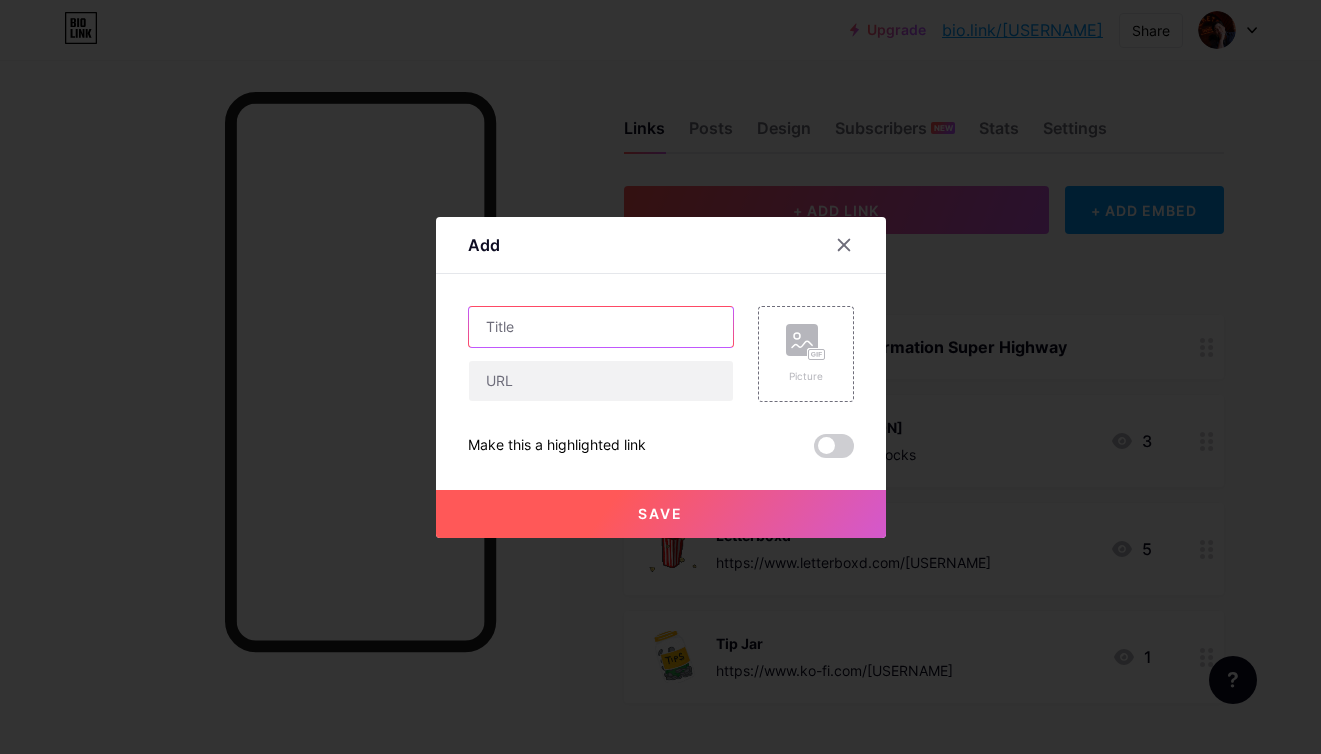 click at bounding box center [601, 327] 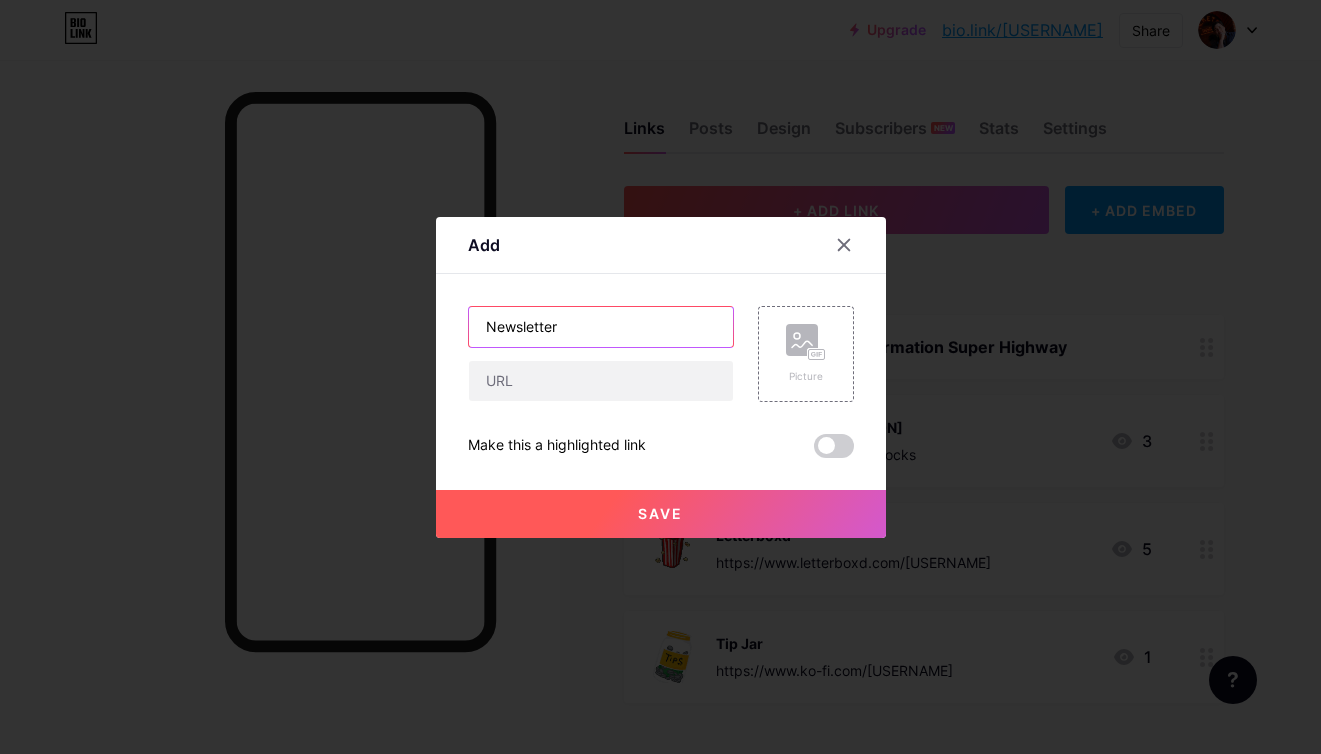 type on "Newsletter" 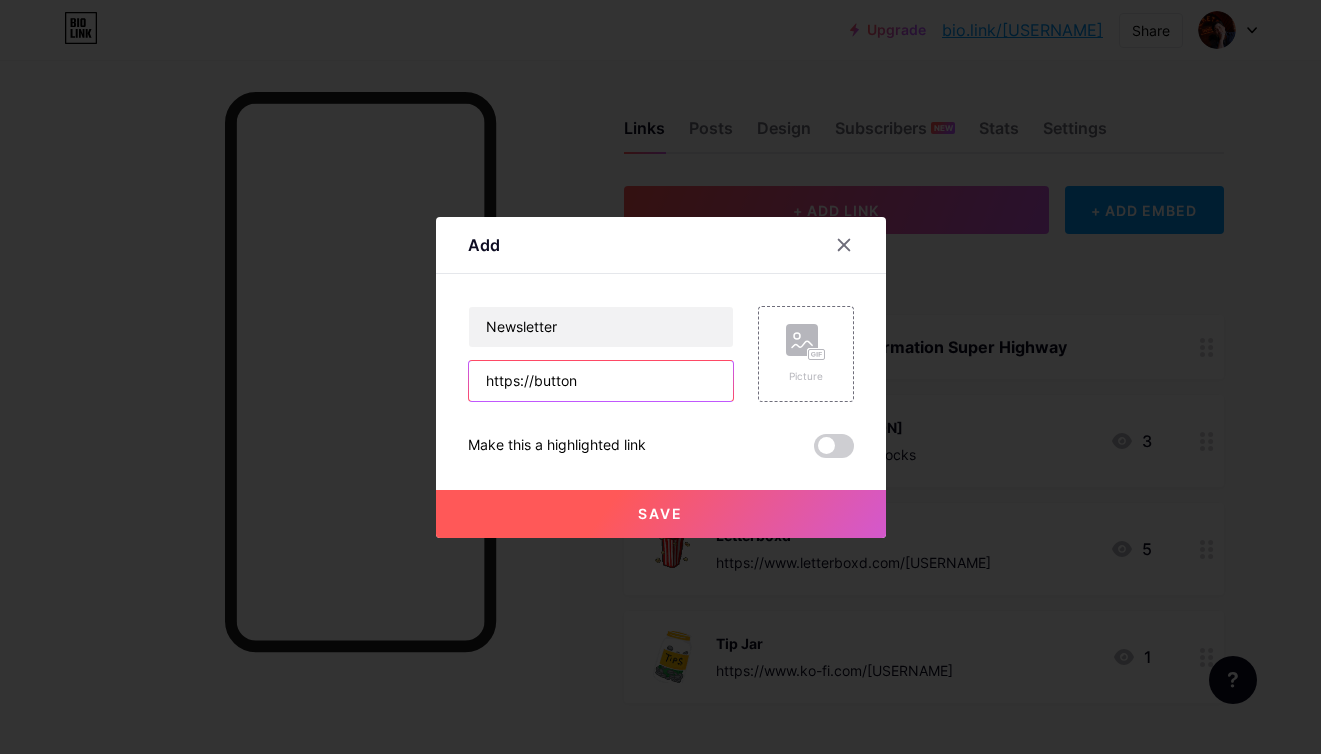 type on "https://buttondown.com/[USERNAME]" 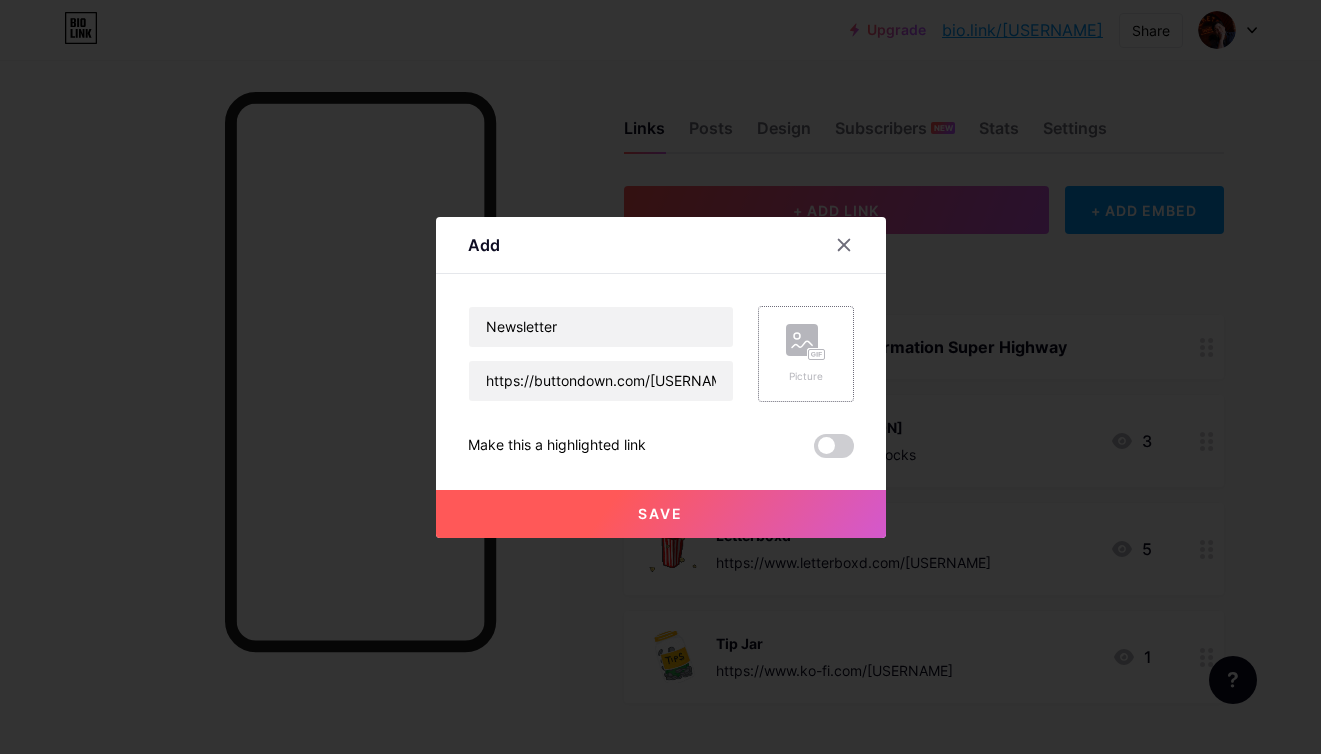 click 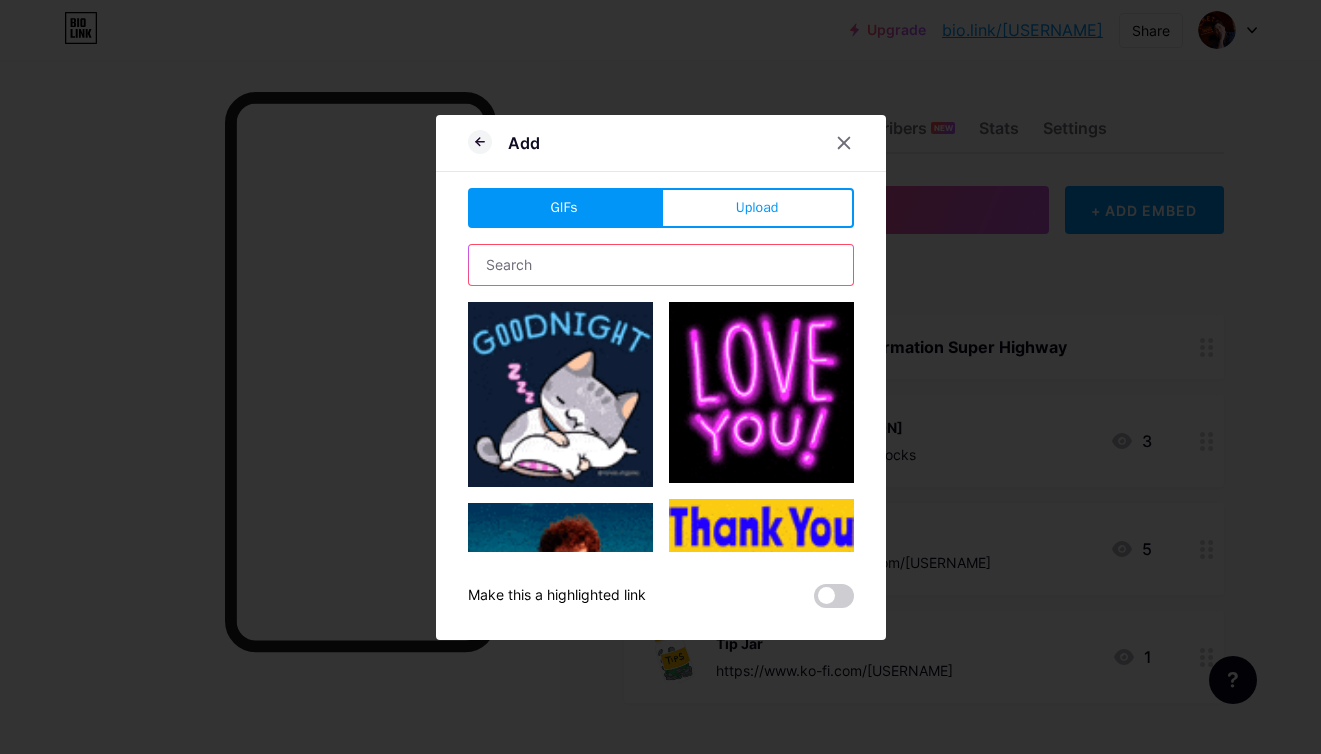 click at bounding box center (661, 265) 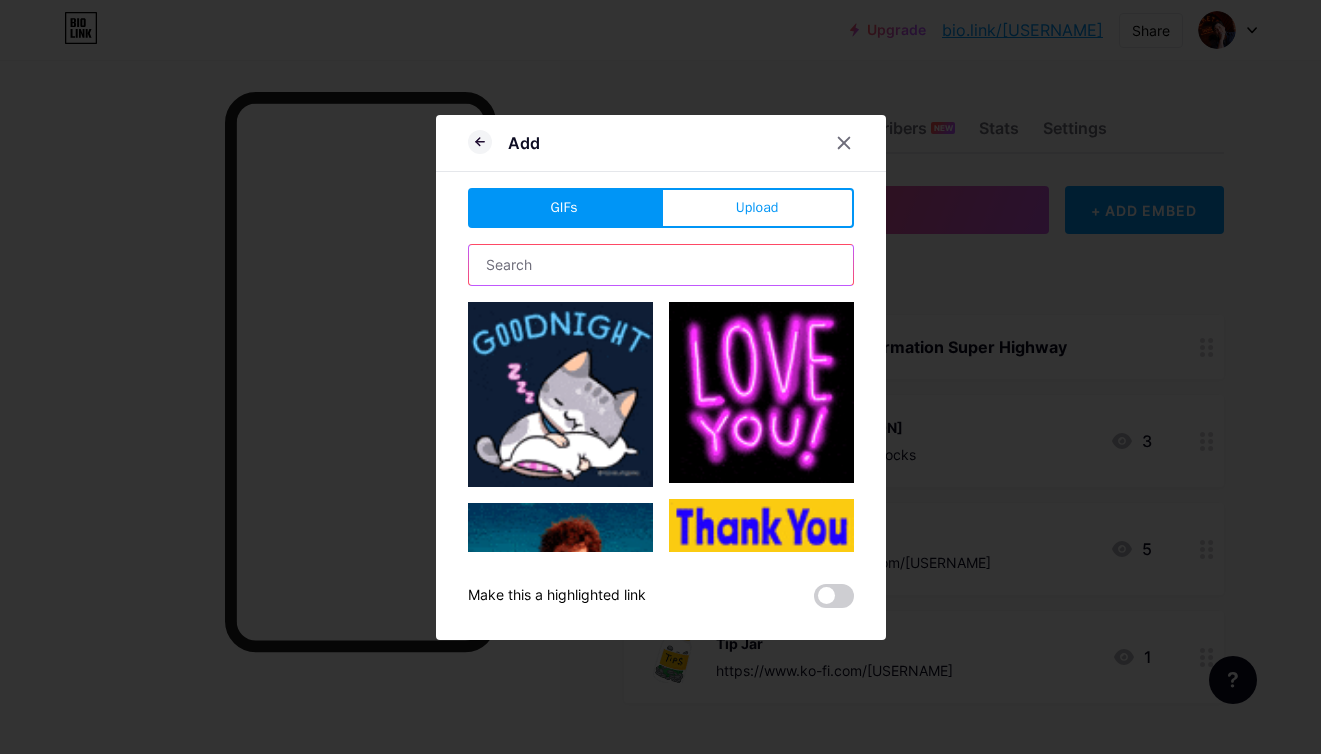 type on "e" 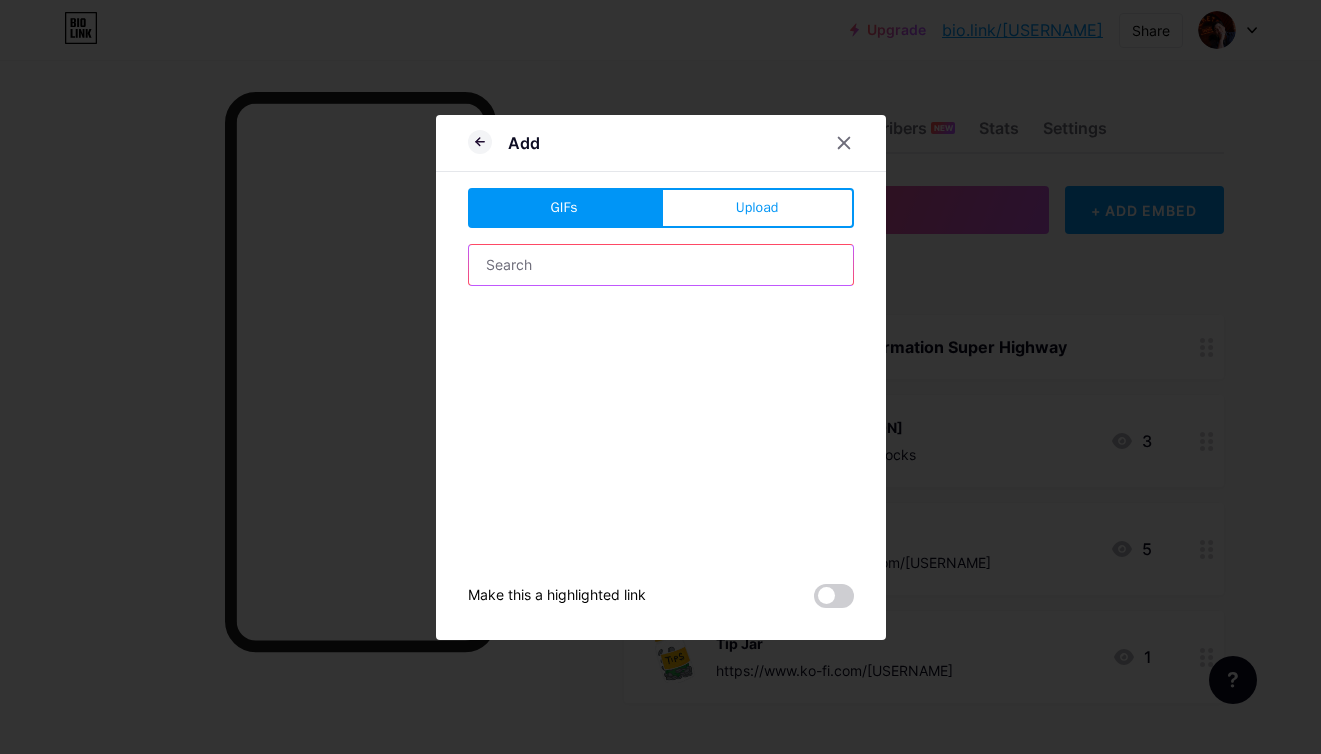 type on "e" 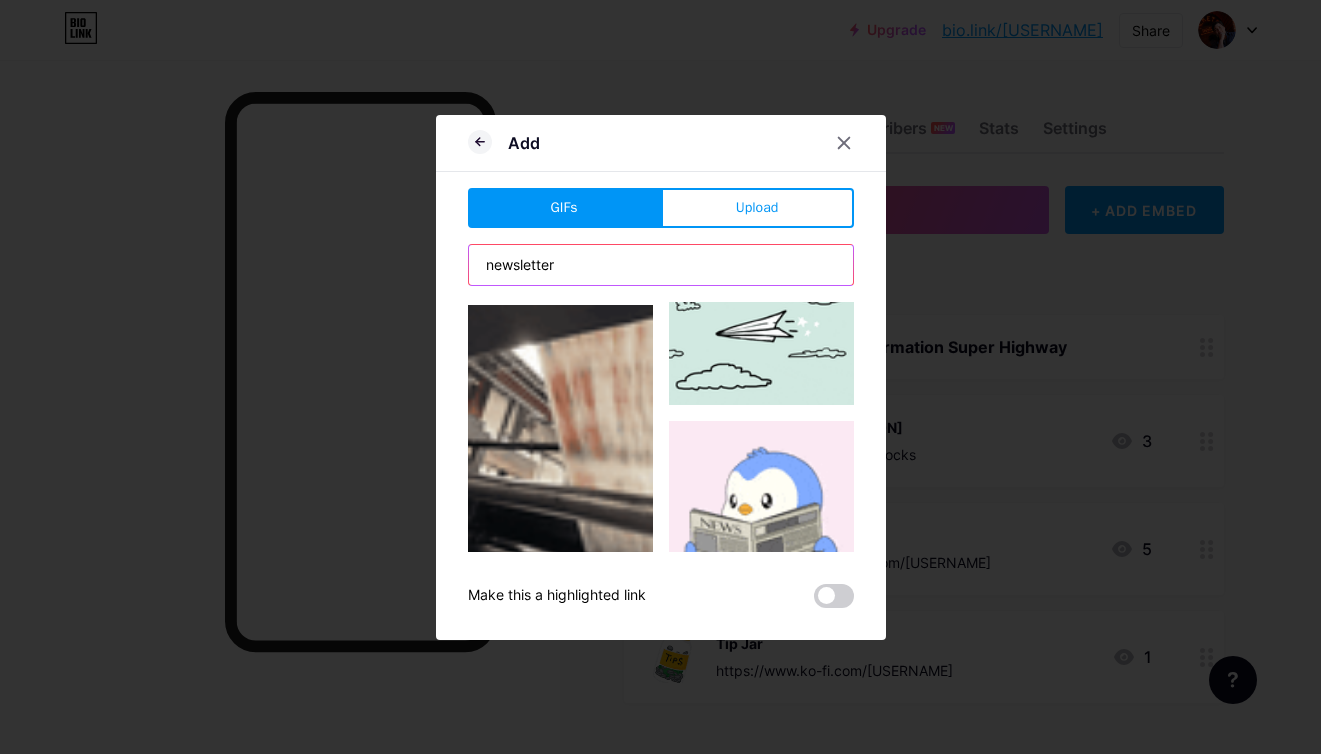 scroll, scrollTop: 775, scrollLeft: 0, axis: vertical 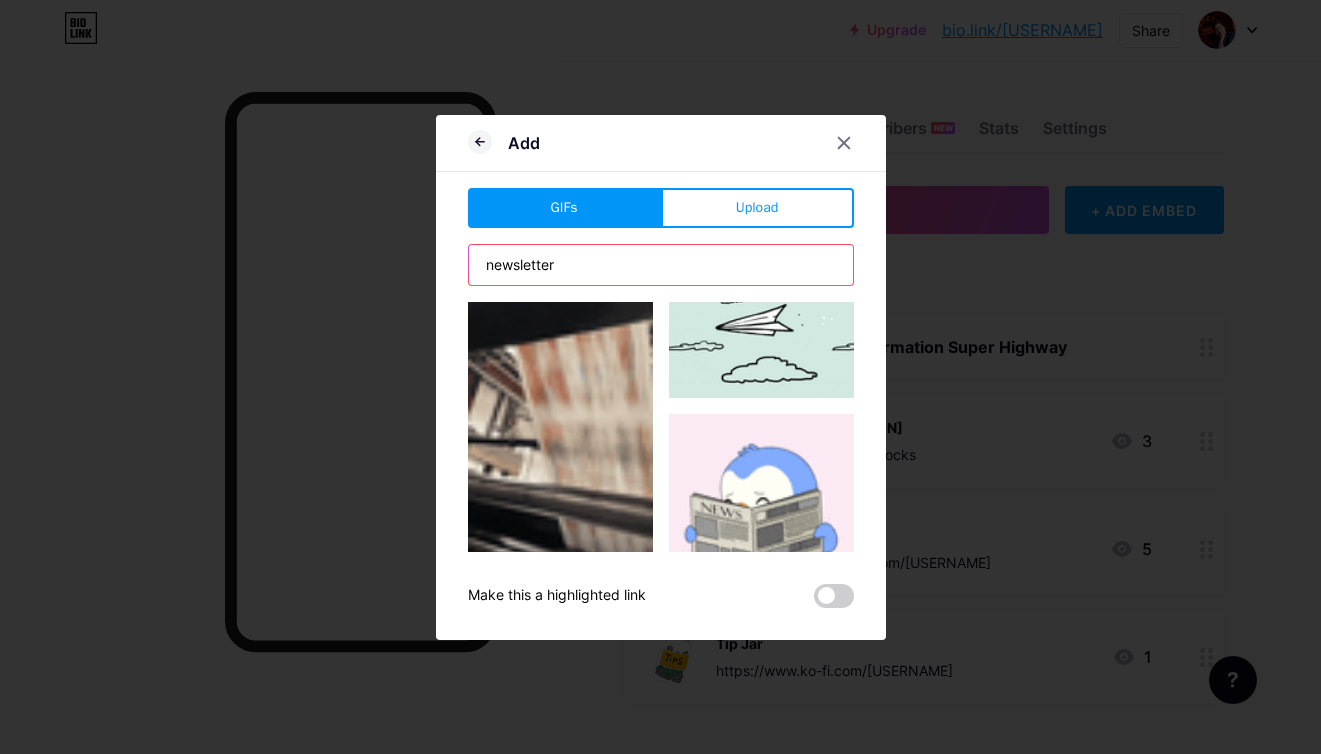 type on "newsletter" 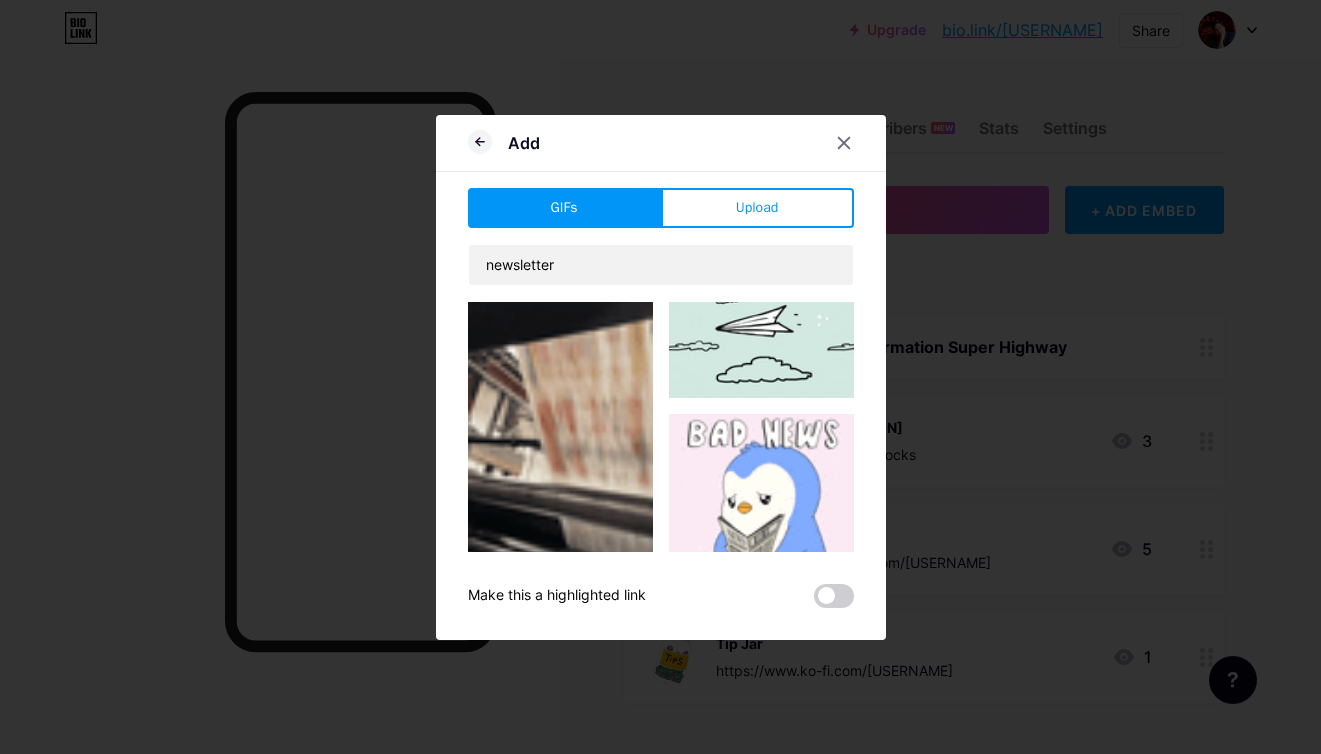 click at bounding box center [761, 336] 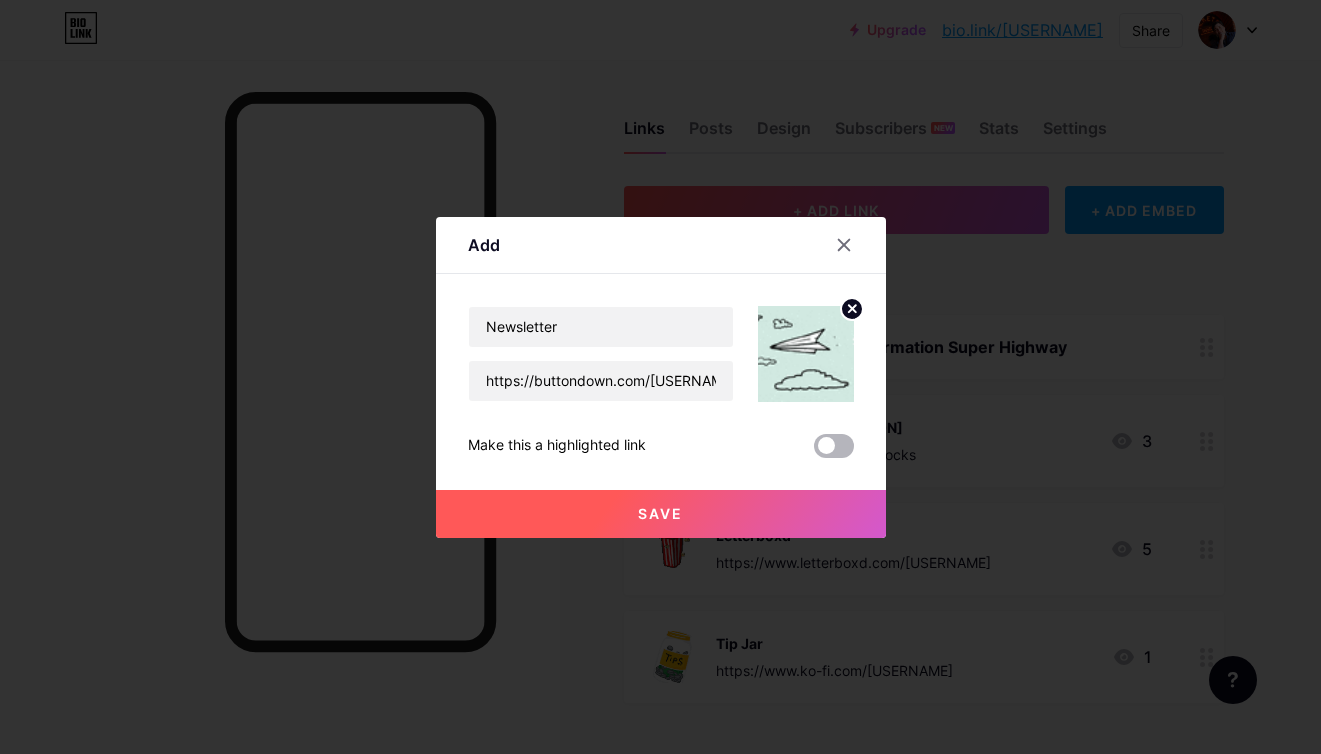 click at bounding box center (834, 446) 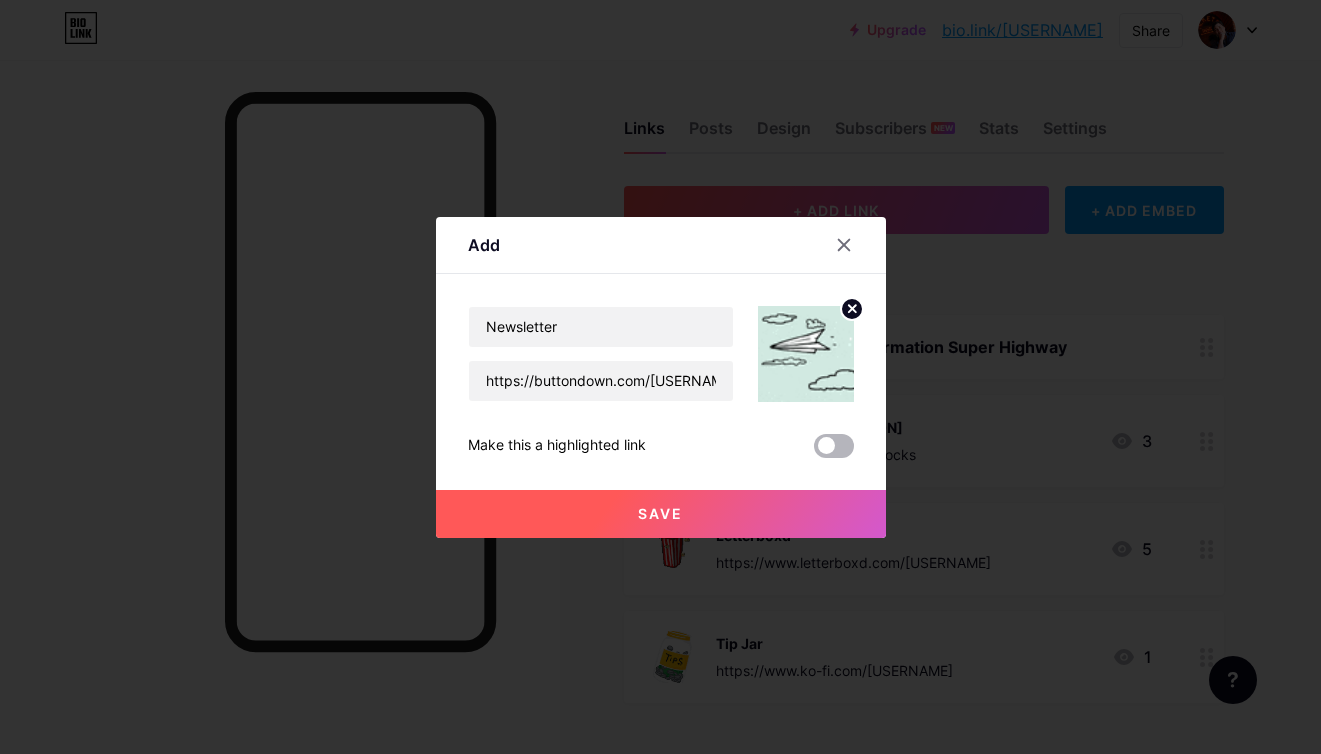 click at bounding box center [814, 451] 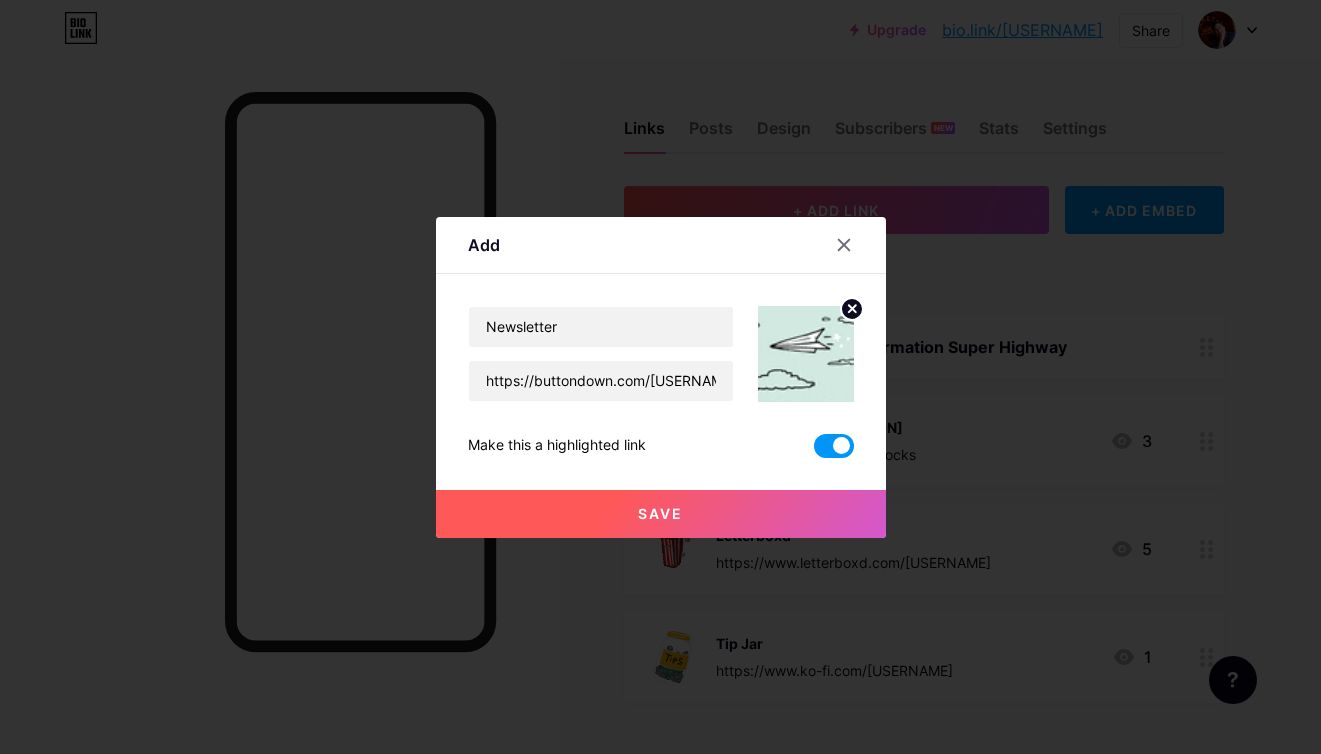 click on "Save" at bounding box center (661, 514) 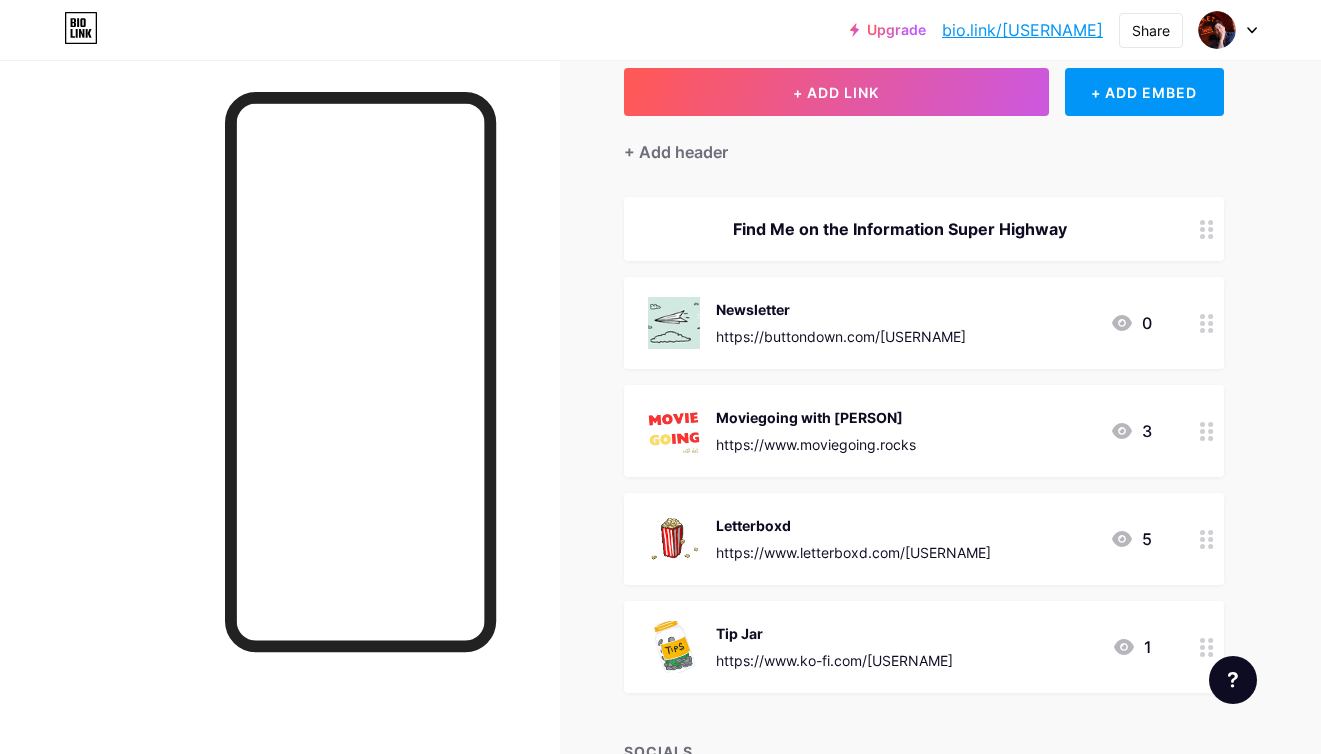 scroll, scrollTop: 130, scrollLeft: 0, axis: vertical 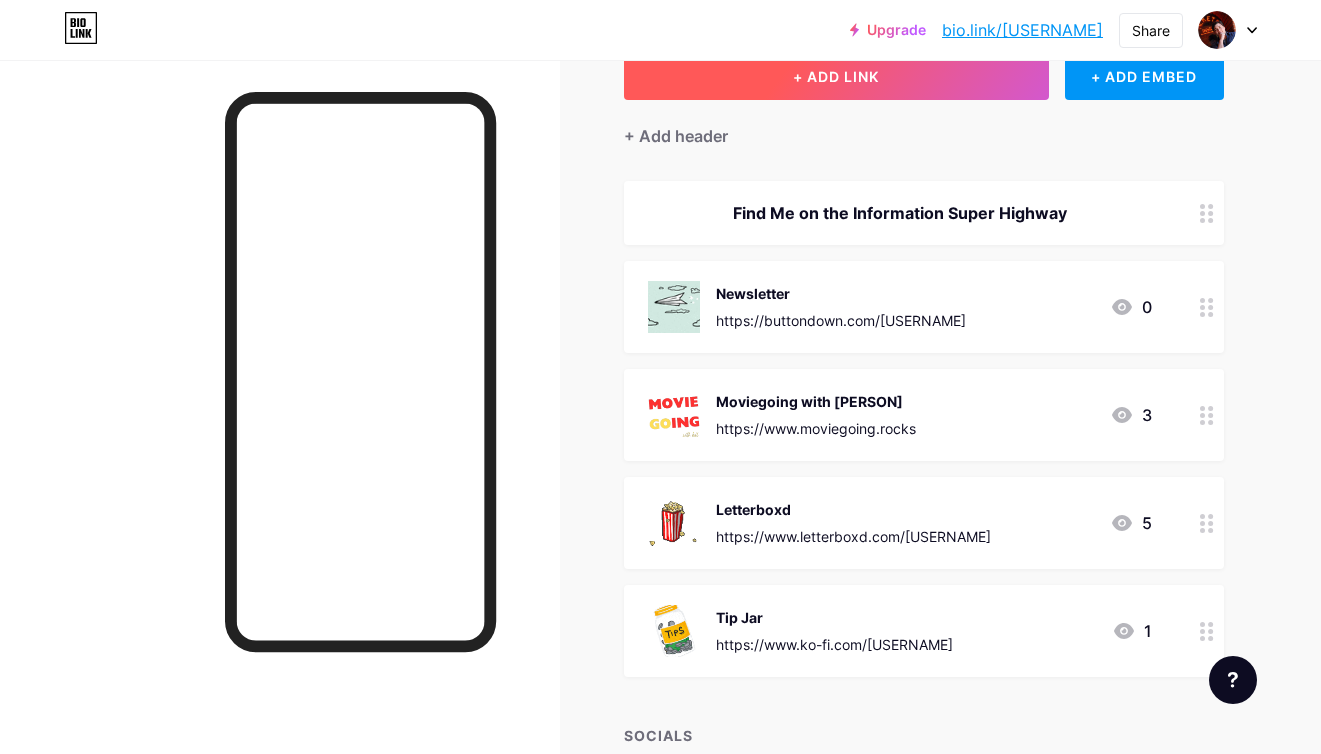 click on "+ ADD LINK" at bounding box center (836, 76) 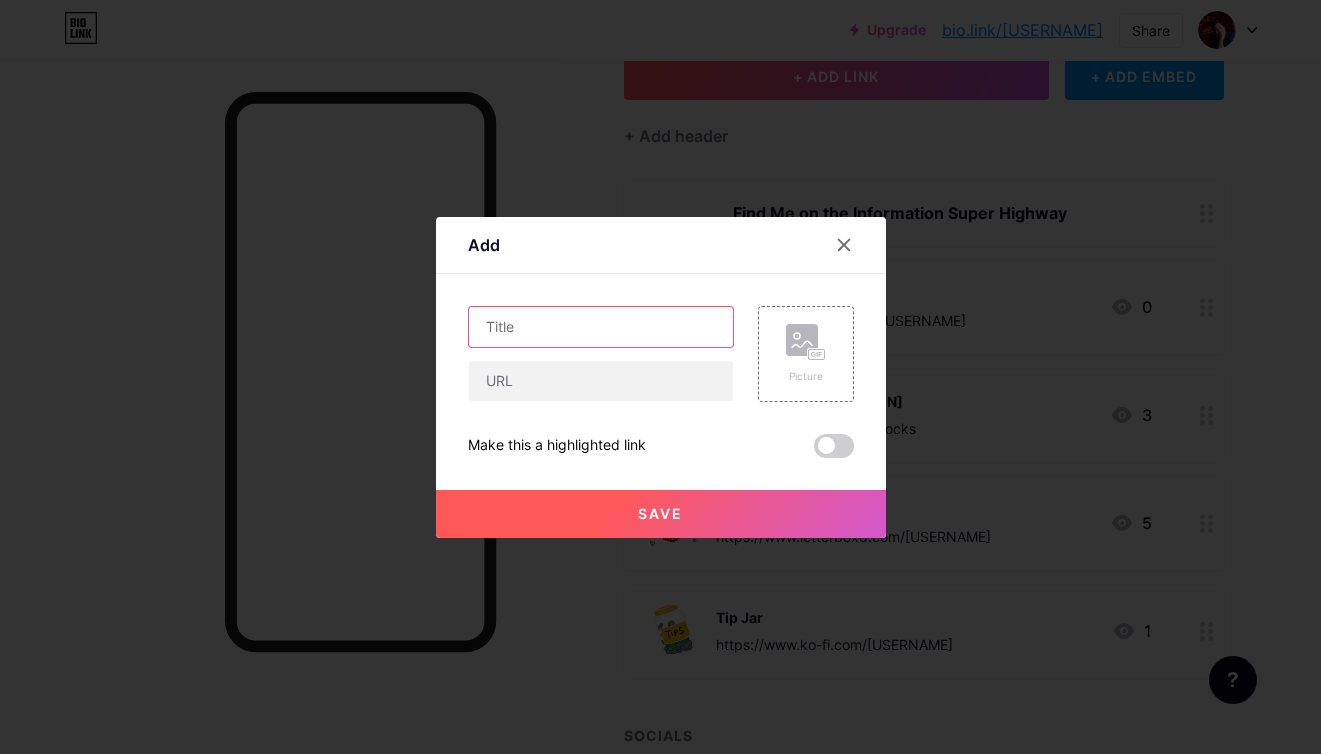 click at bounding box center (601, 327) 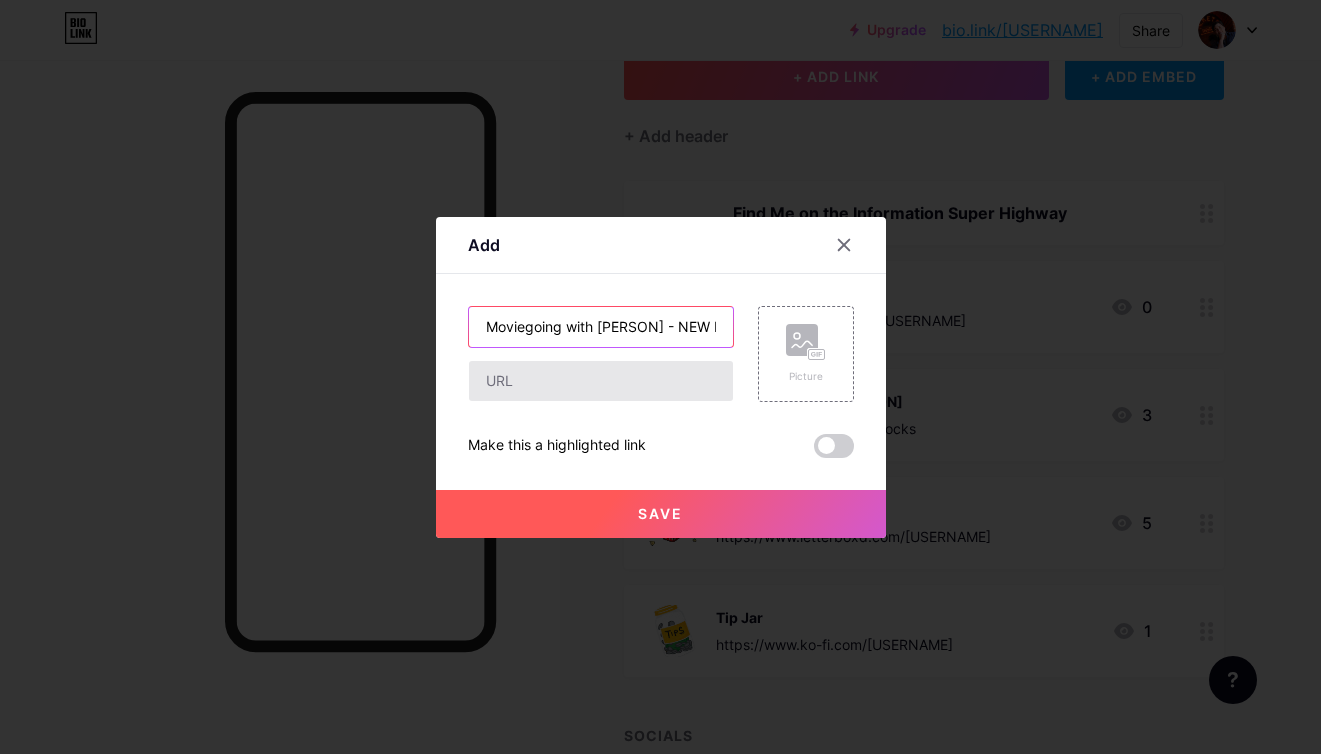 type on "Moviegoing with [PERSON] - NEW BLOG" 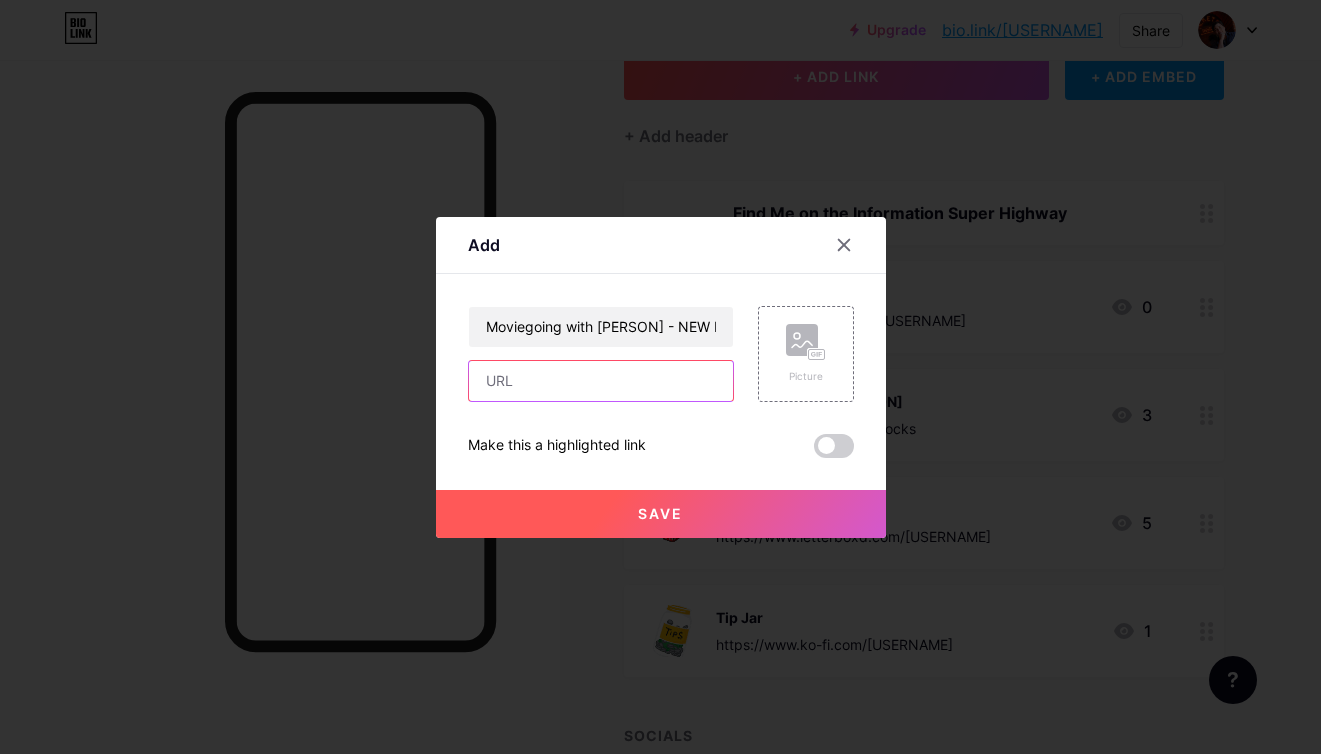 click at bounding box center [601, 381] 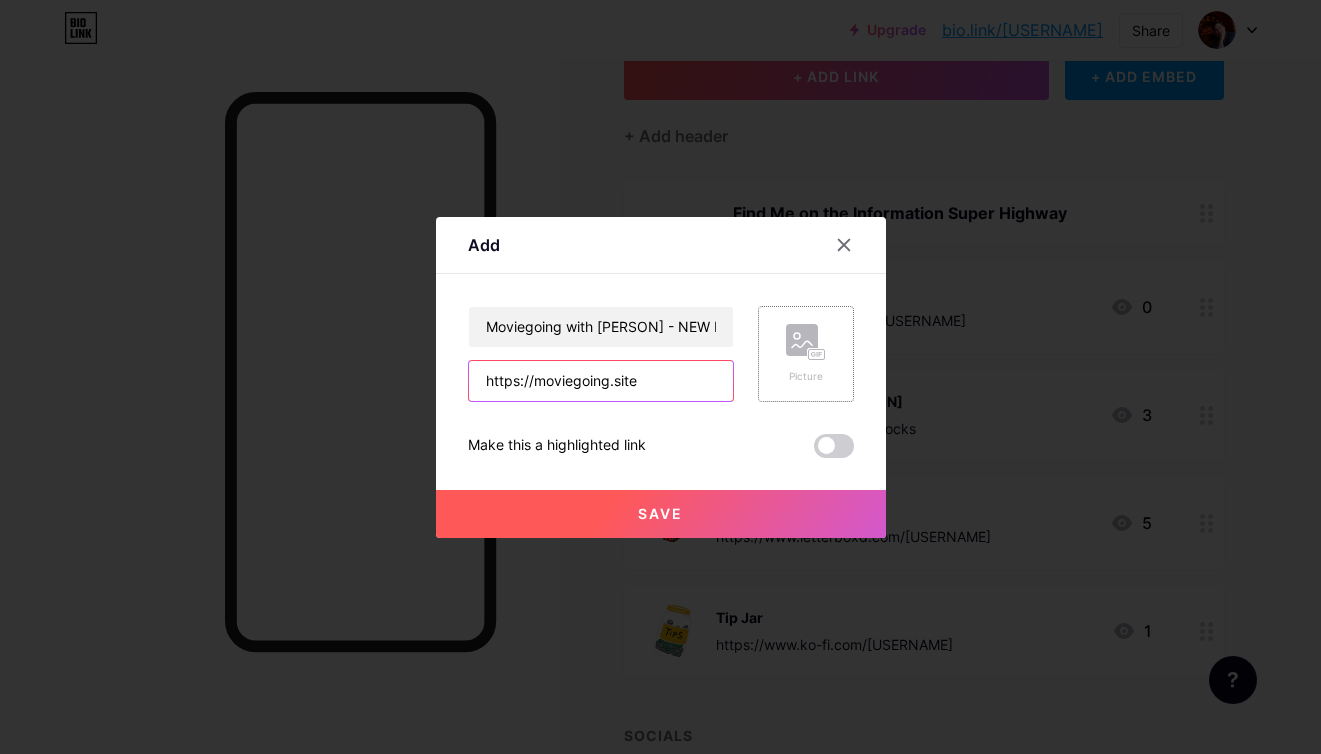 type on "https://moviegoing.site" 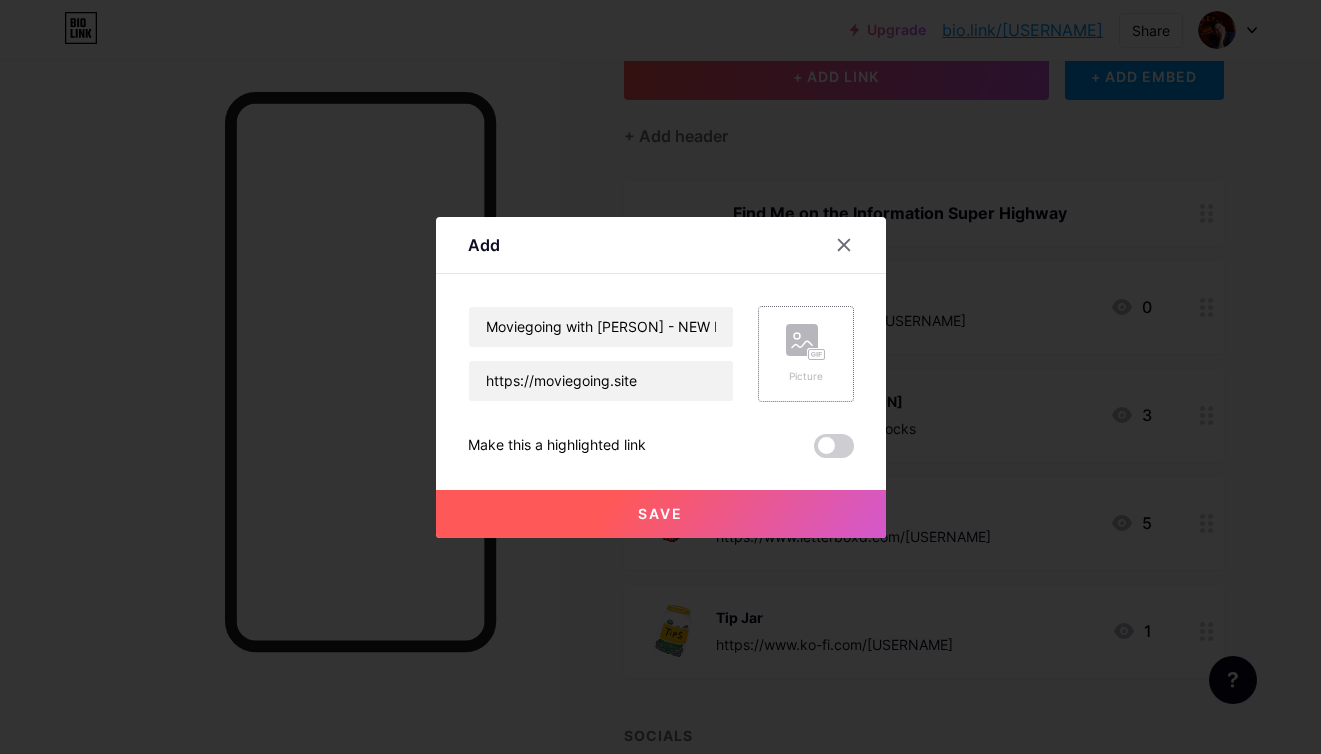 click on "Picture" at bounding box center (806, 354) 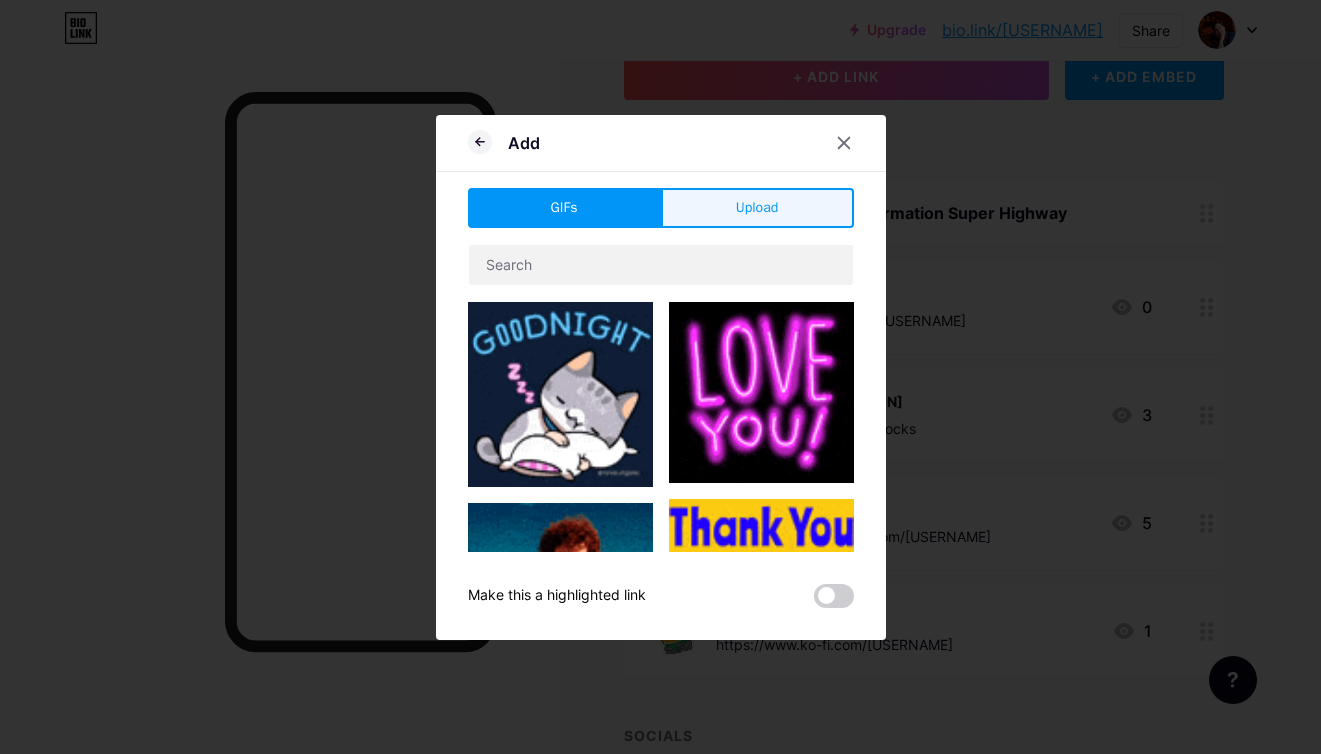 click on "Upload" at bounding box center [757, 207] 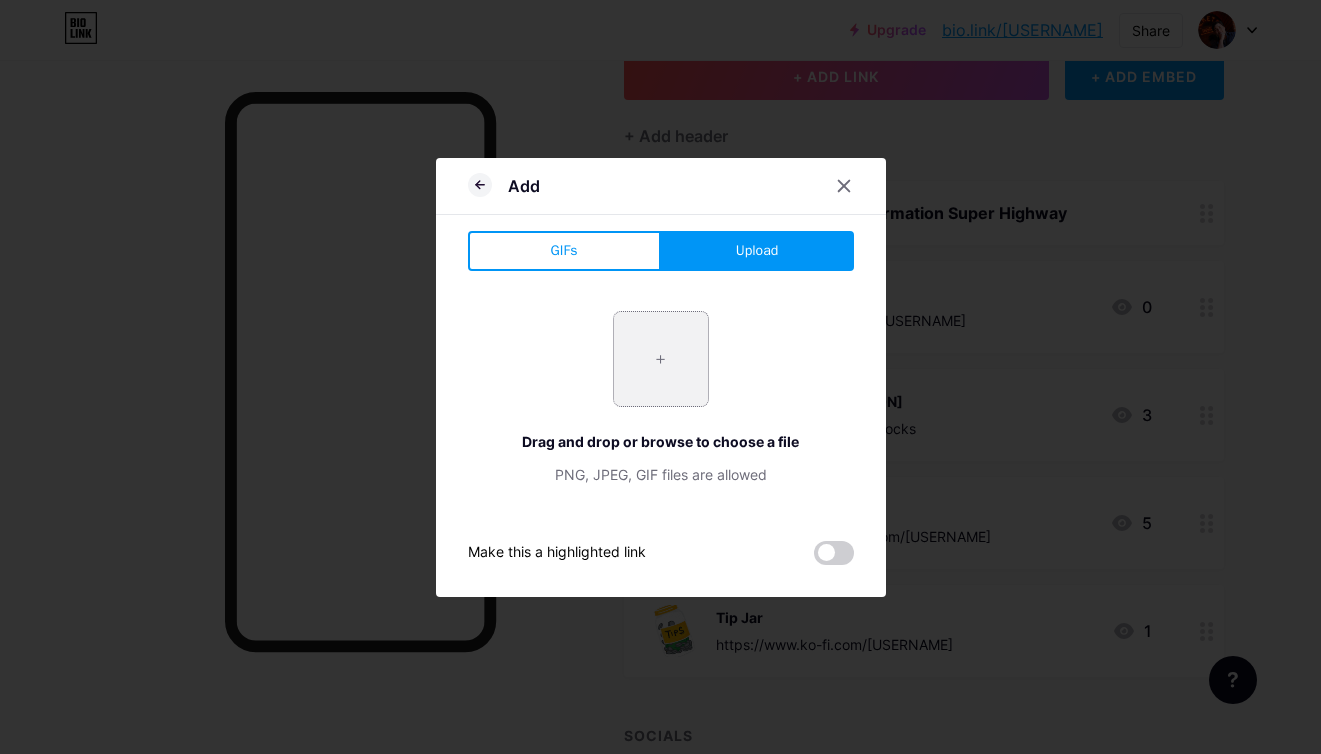 click at bounding box center [661, 359] 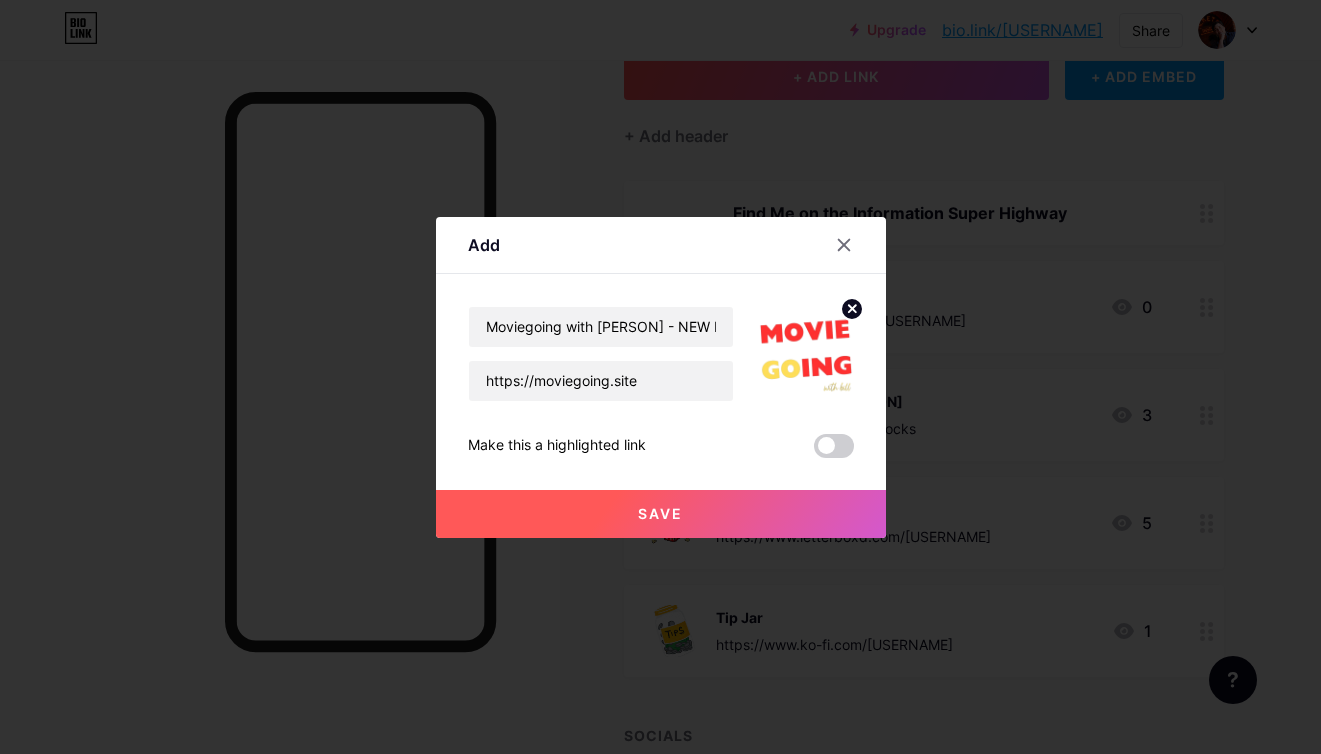click at bounding box center [834, 446] 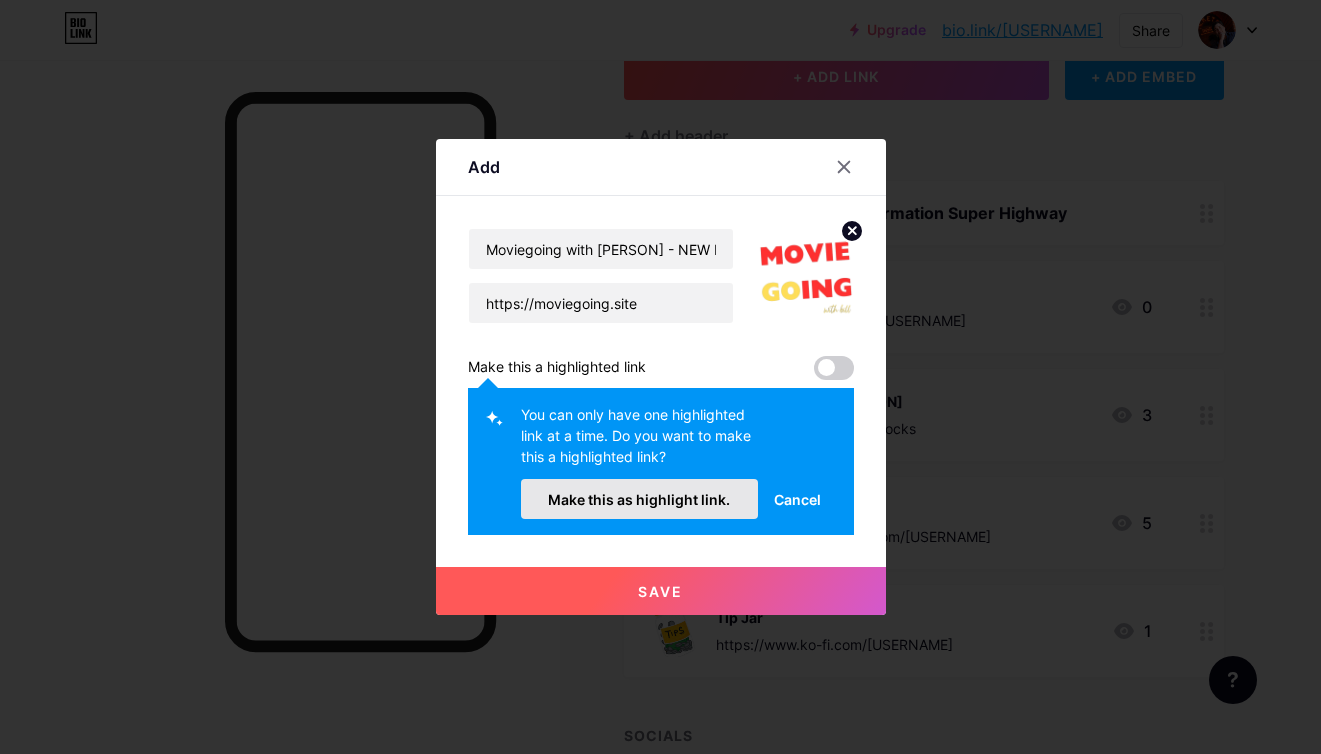 click on "Make this as highlight link." at bounding box center [639, 499] 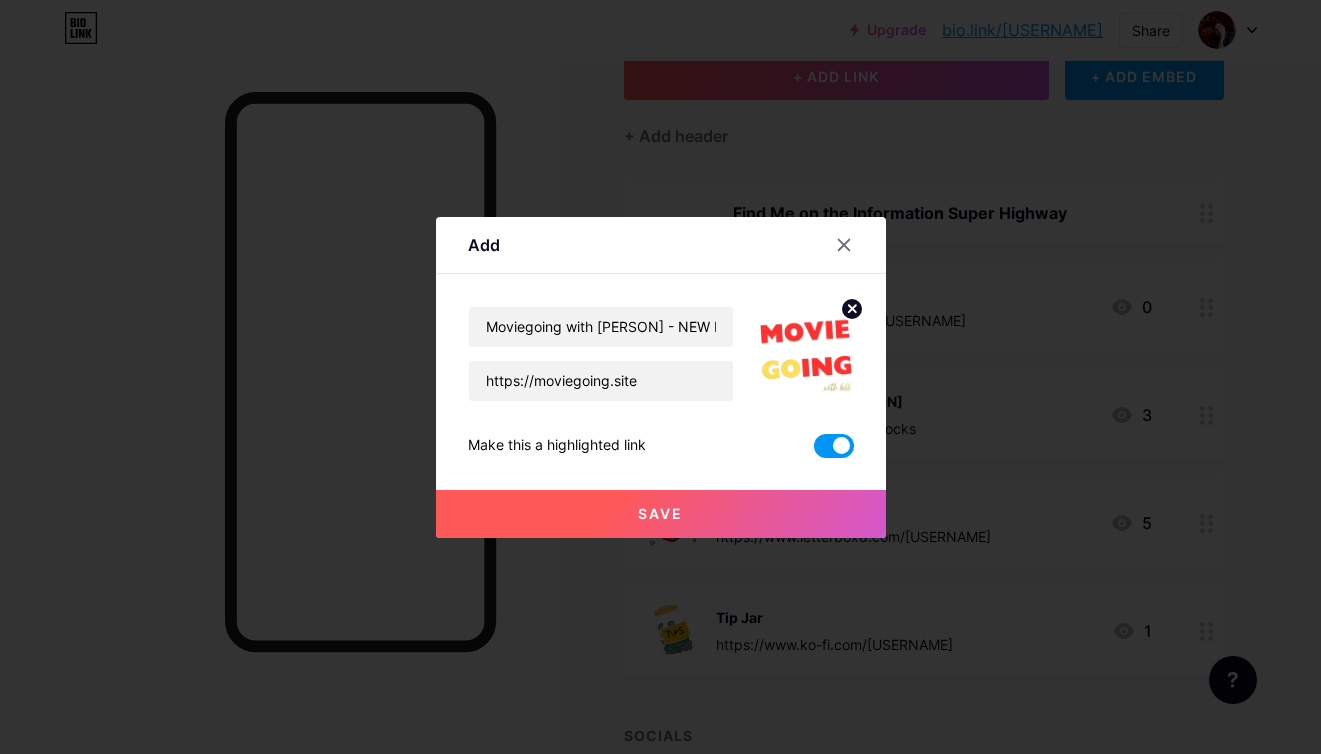 click on "Save" at bounding box center (661, 514) 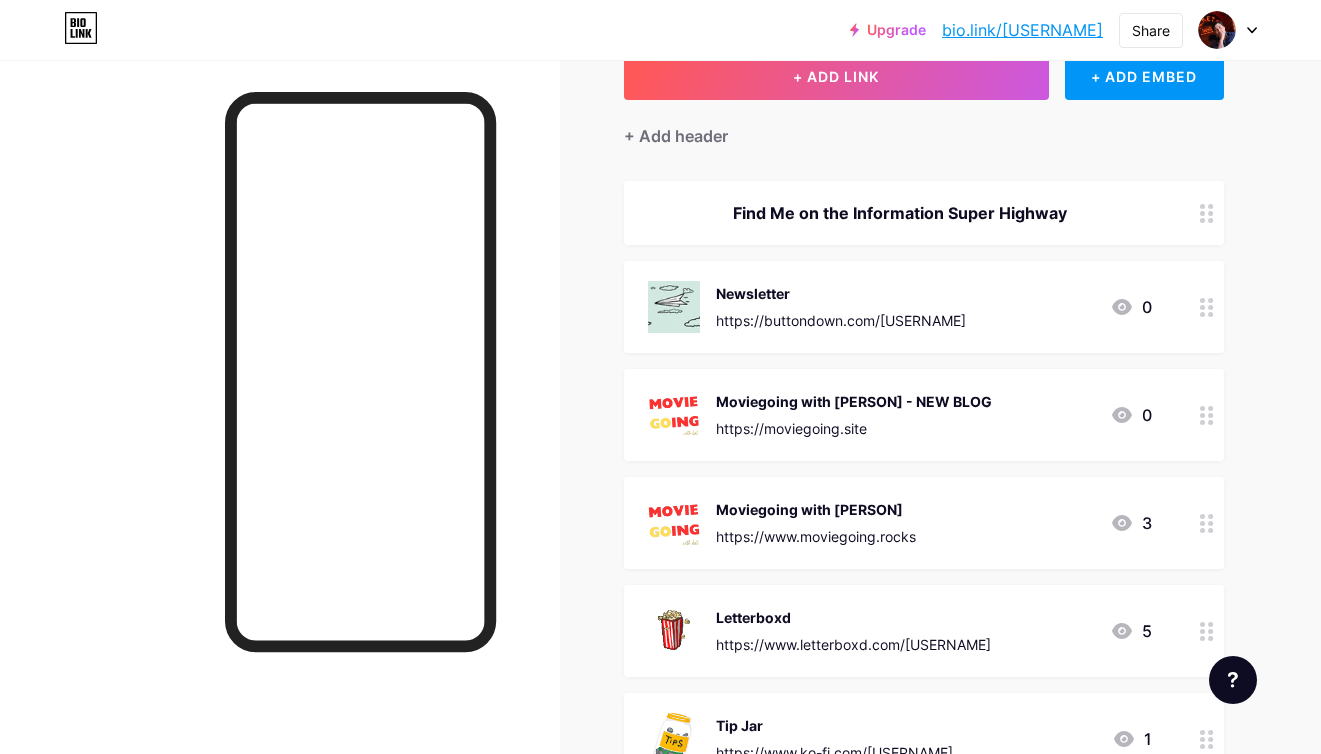 drag, startPoint x: 814, startPoint y: 520, endPoint x: 828, endPoint y: 529, distance: 16.643316 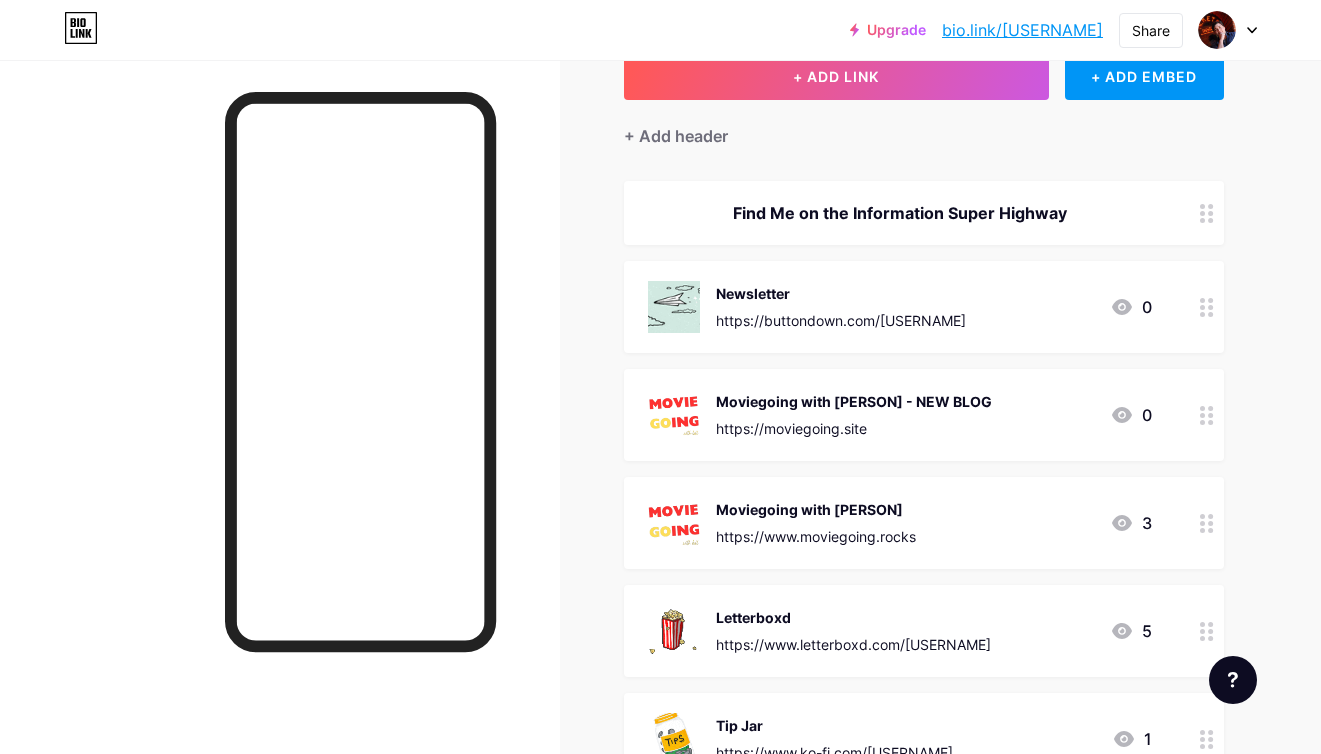 click on "Moviegoing with [PERSON]
https://www.moviegoing.rocks" at bounding box center (816, 523) 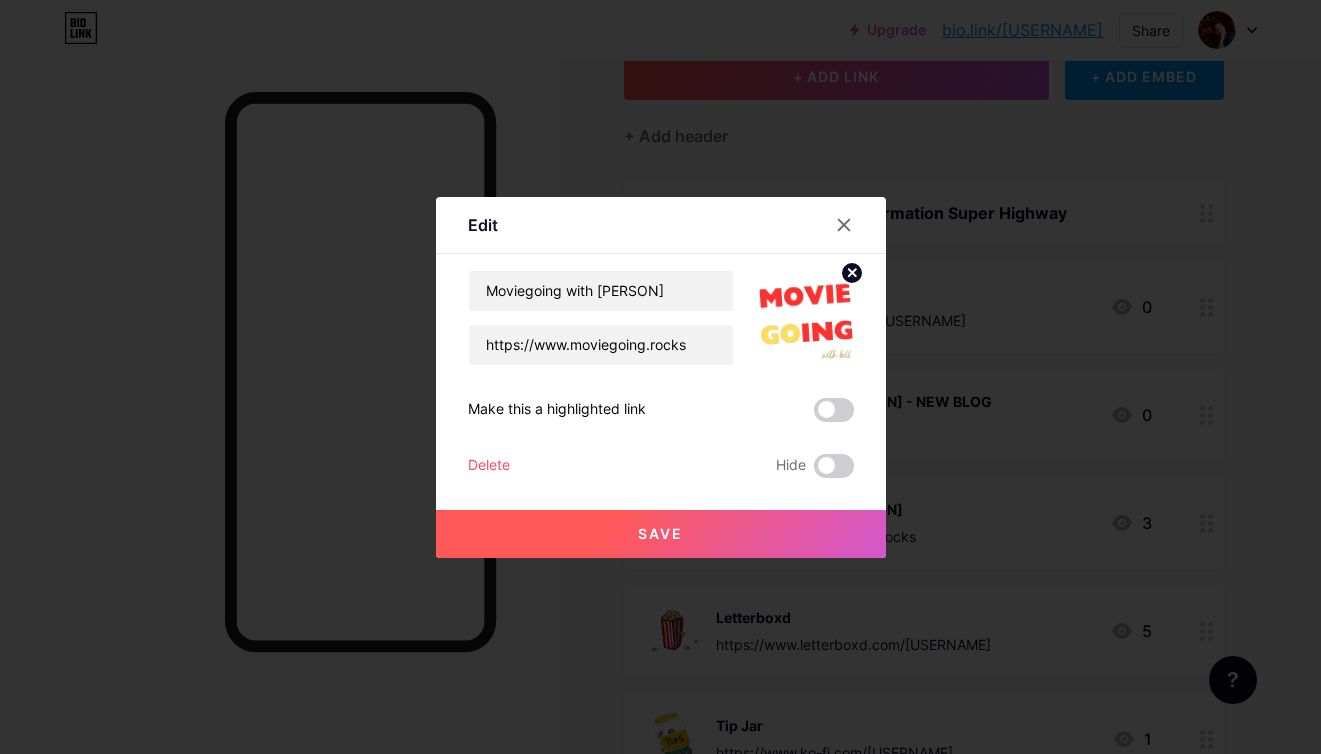 click 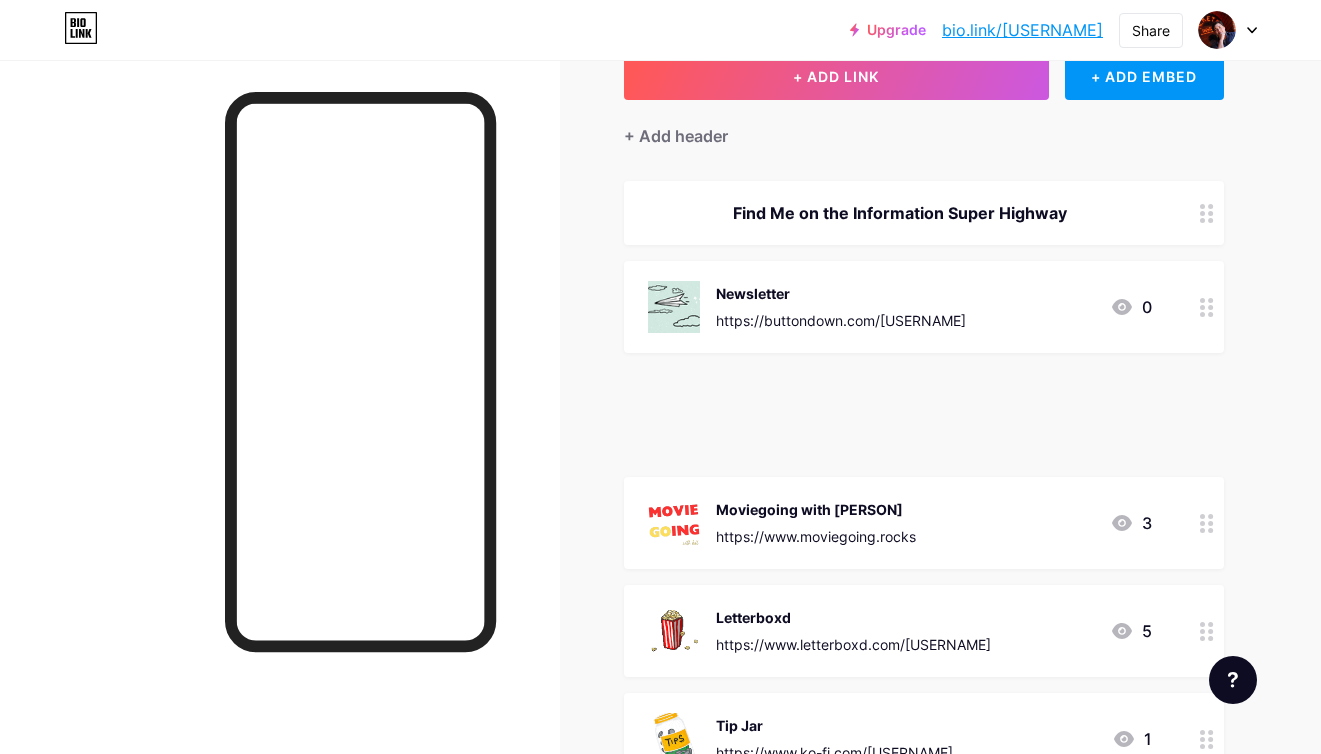 type 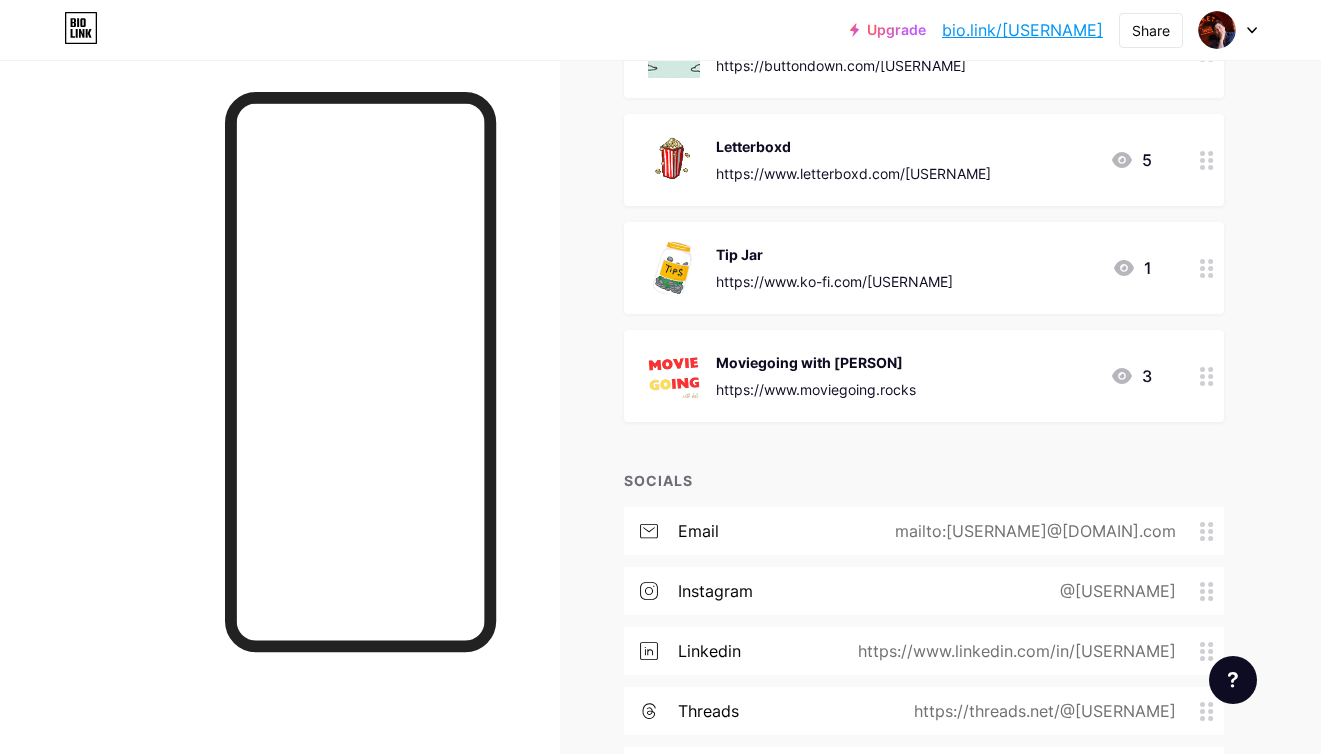 scroll, scrollTop: 499, scrollLeft: 0, axis: vertical 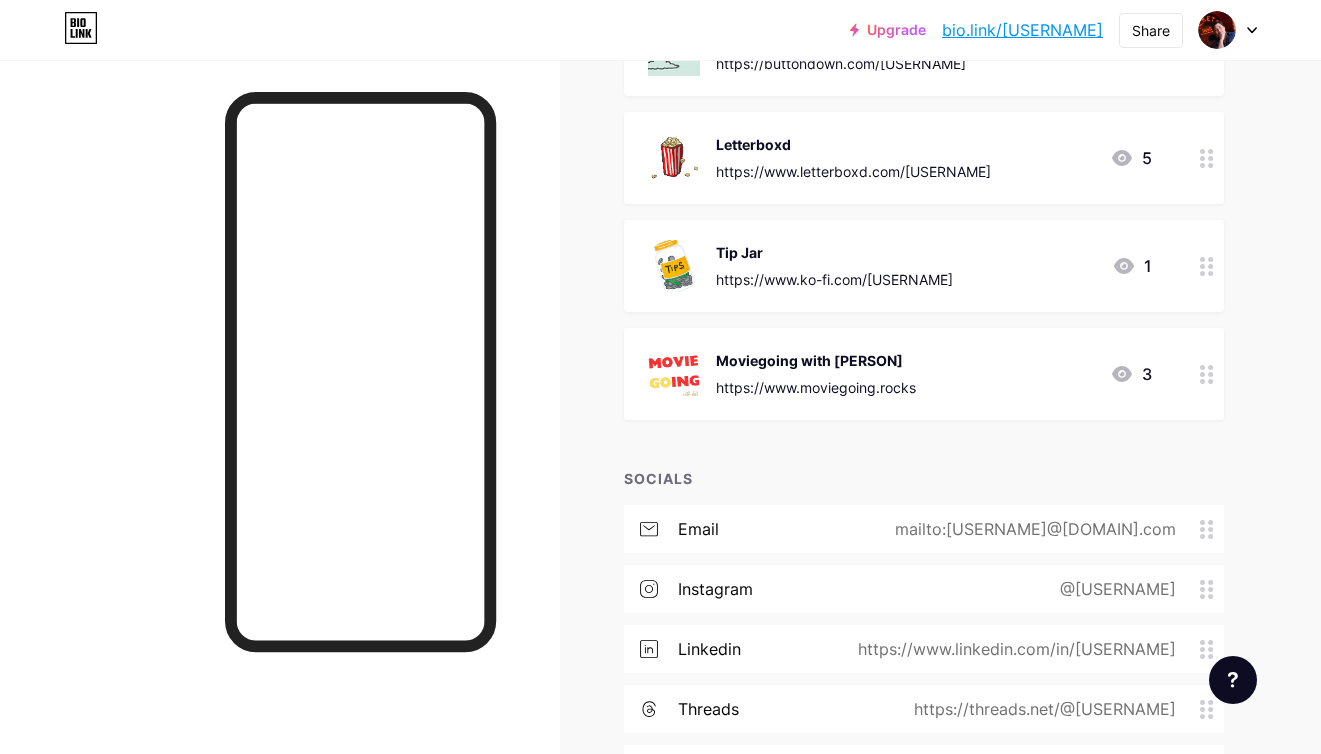 click on "Moviegoing with [PERSON]
https://www.moviegoing.rocks
3" at bounding box center (900, 374) 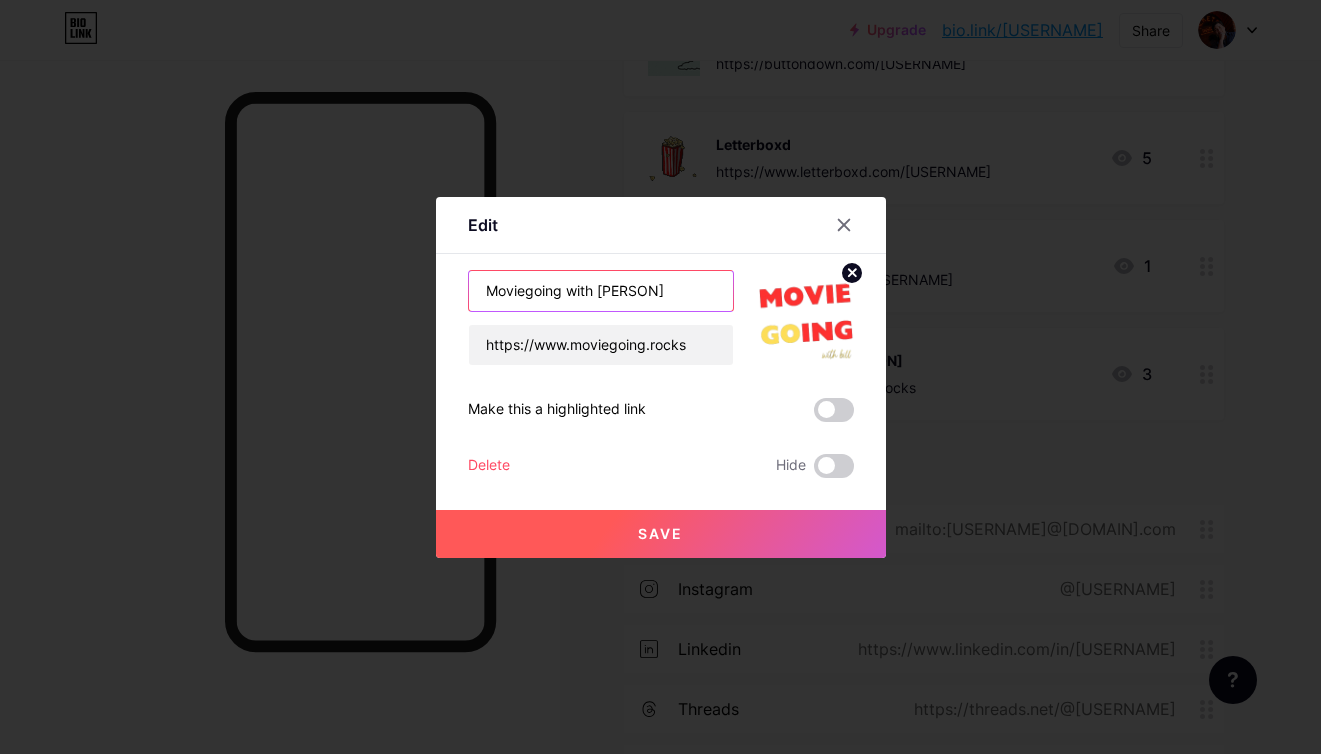 click on "Moviegoing with [PERSON]" at bounding box center [601, 291] 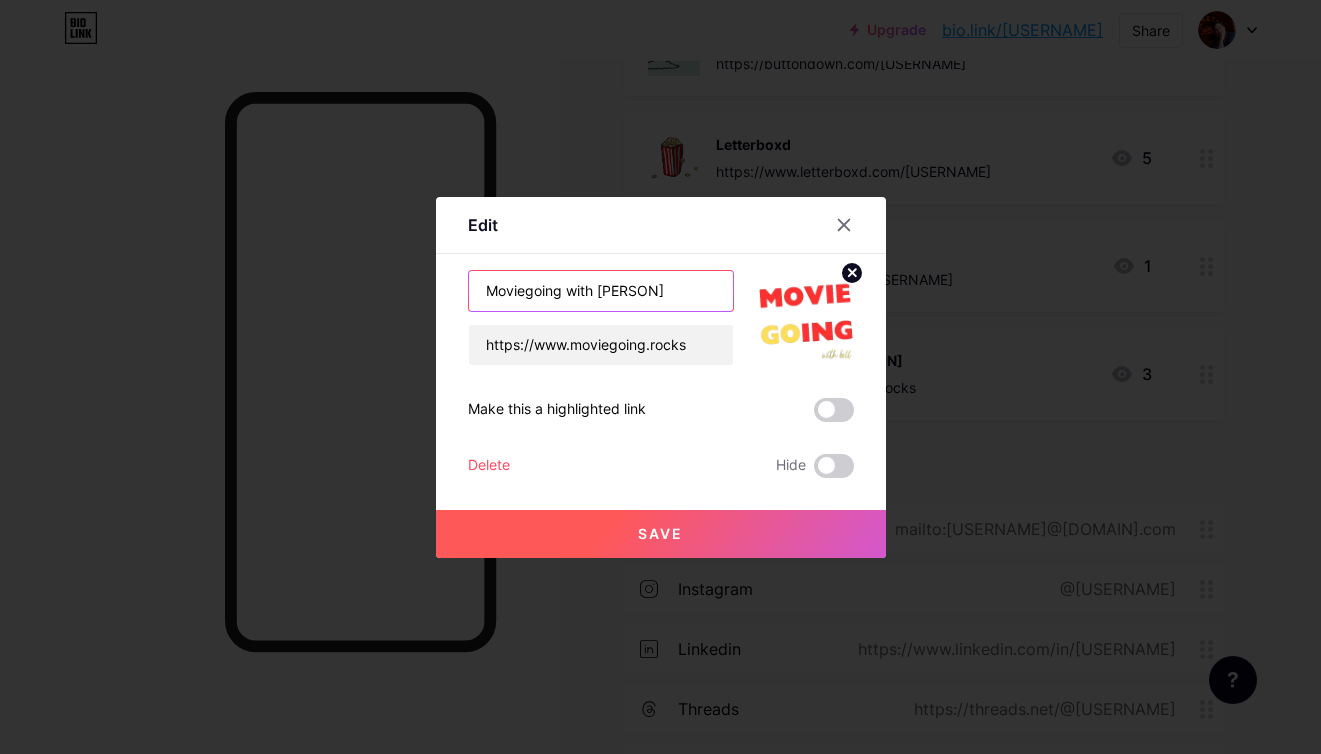 click on "Moviegoing with [PERSON]" at bounding box center [601, 291] 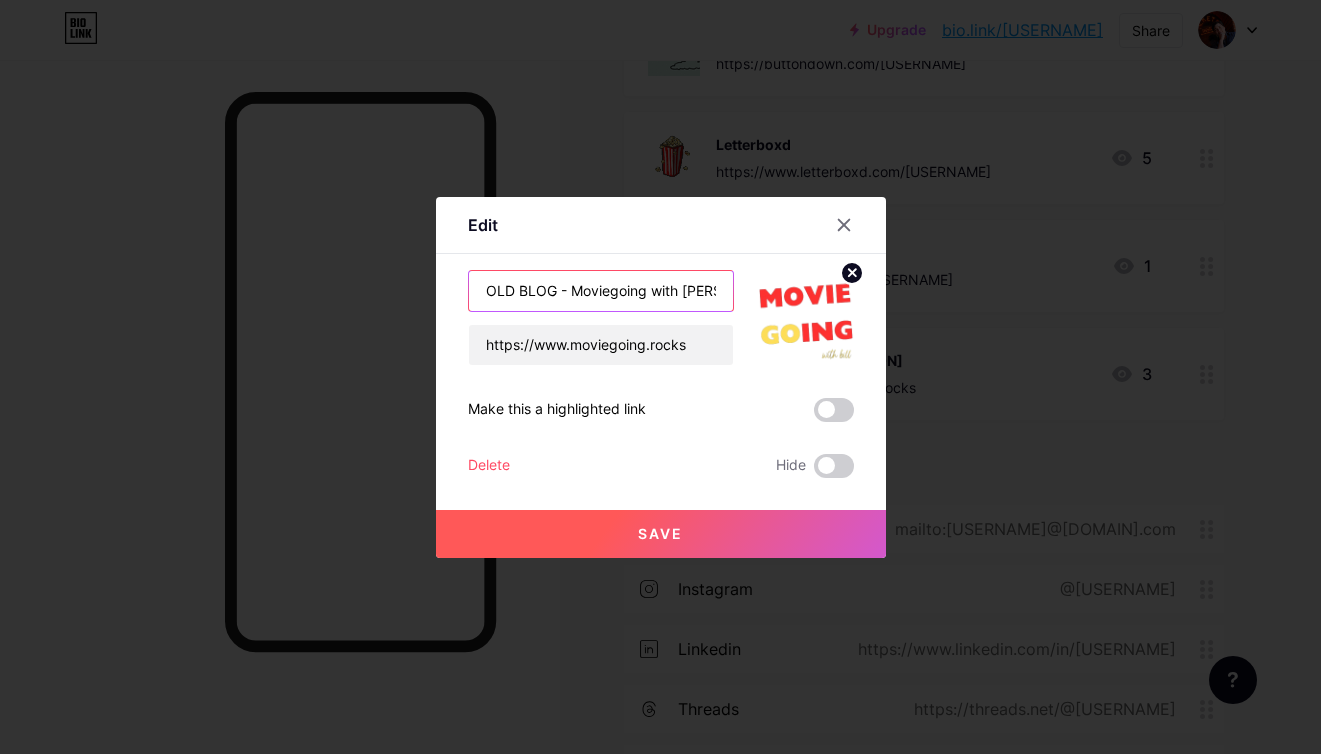 click on "OLD BLOG - Moviegoing with [PERSON]" at bounding box center (601, 291) 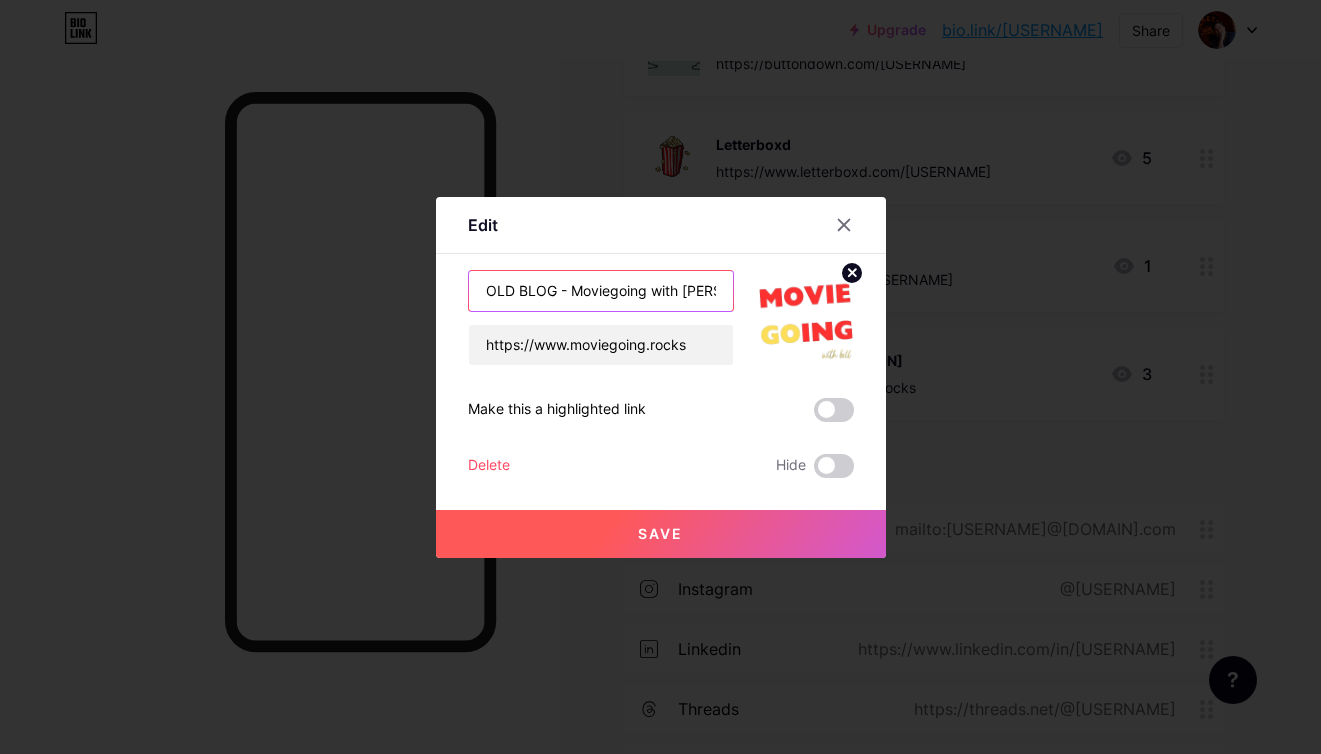 type on "OLD BLOG - Moviegoing with [PERSON]" 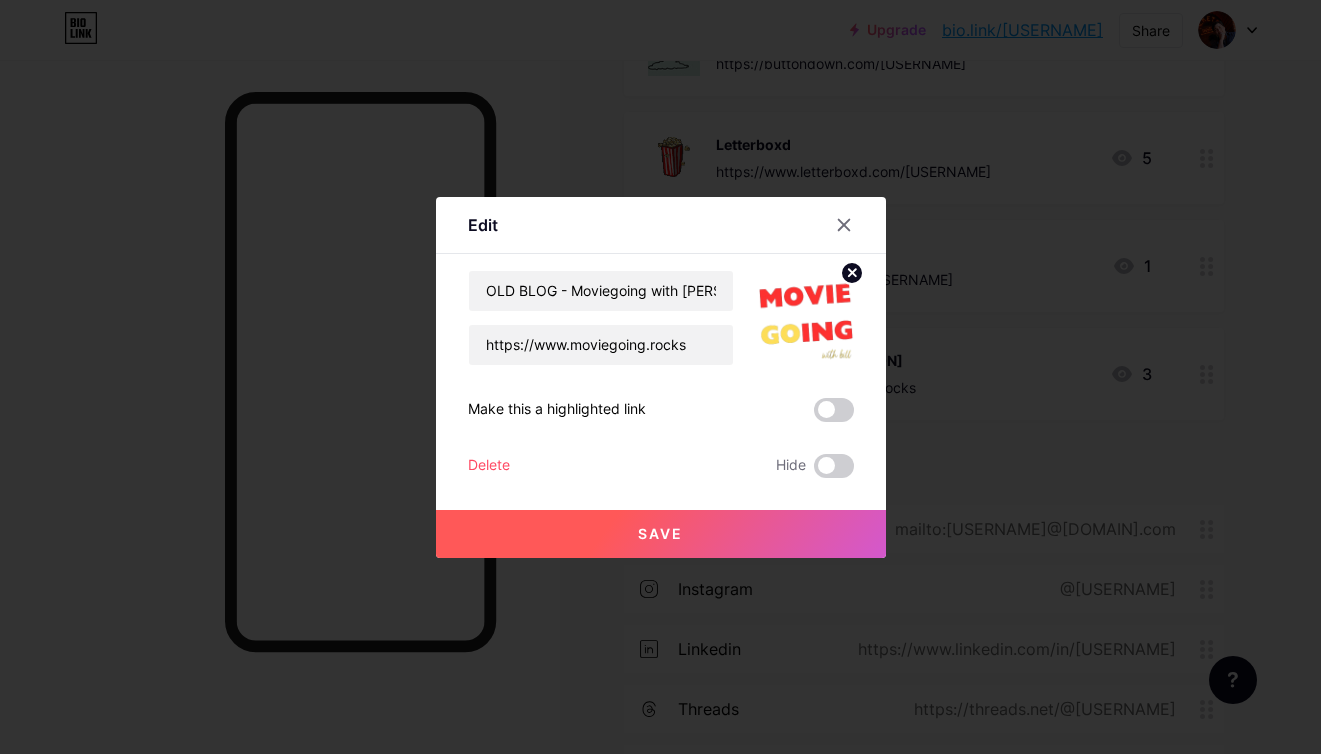 click on "Save" at bounding box center [661, 534] 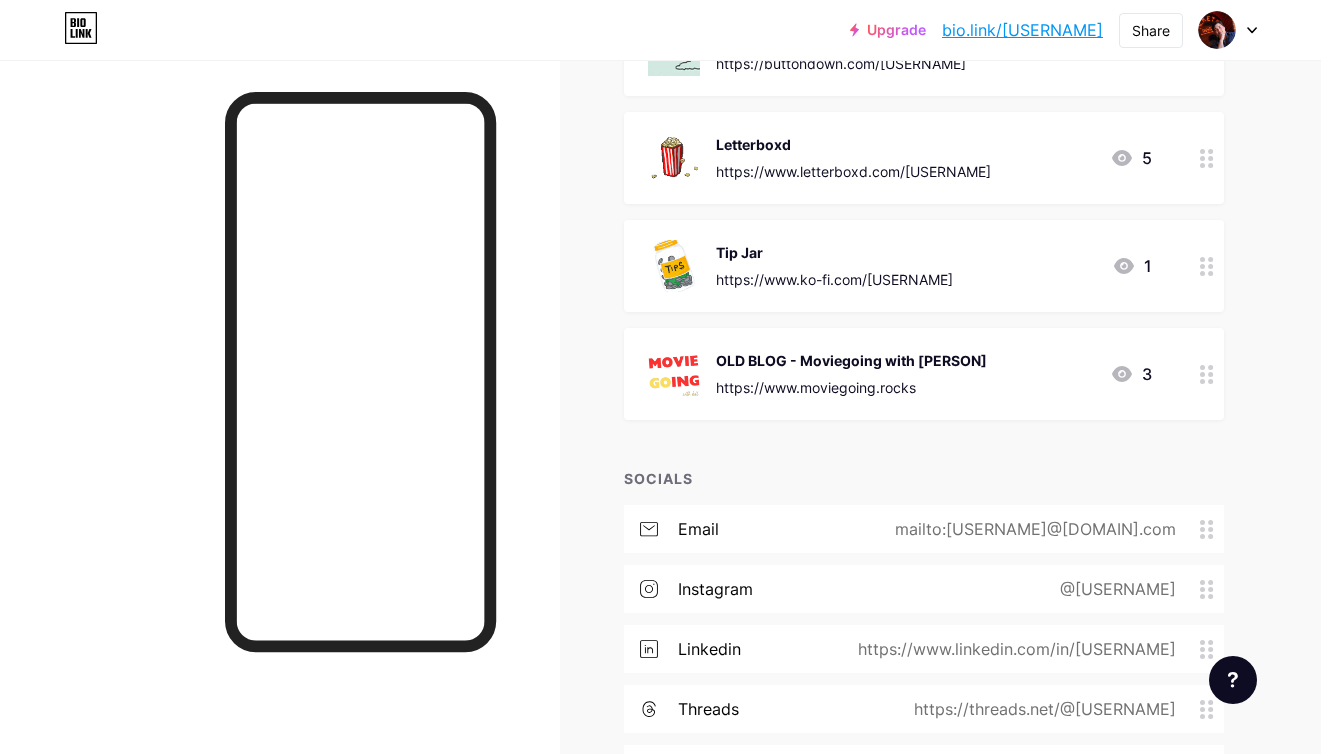 click on "https://www.moviegoing.rocks" at bounding box center (851, 387) 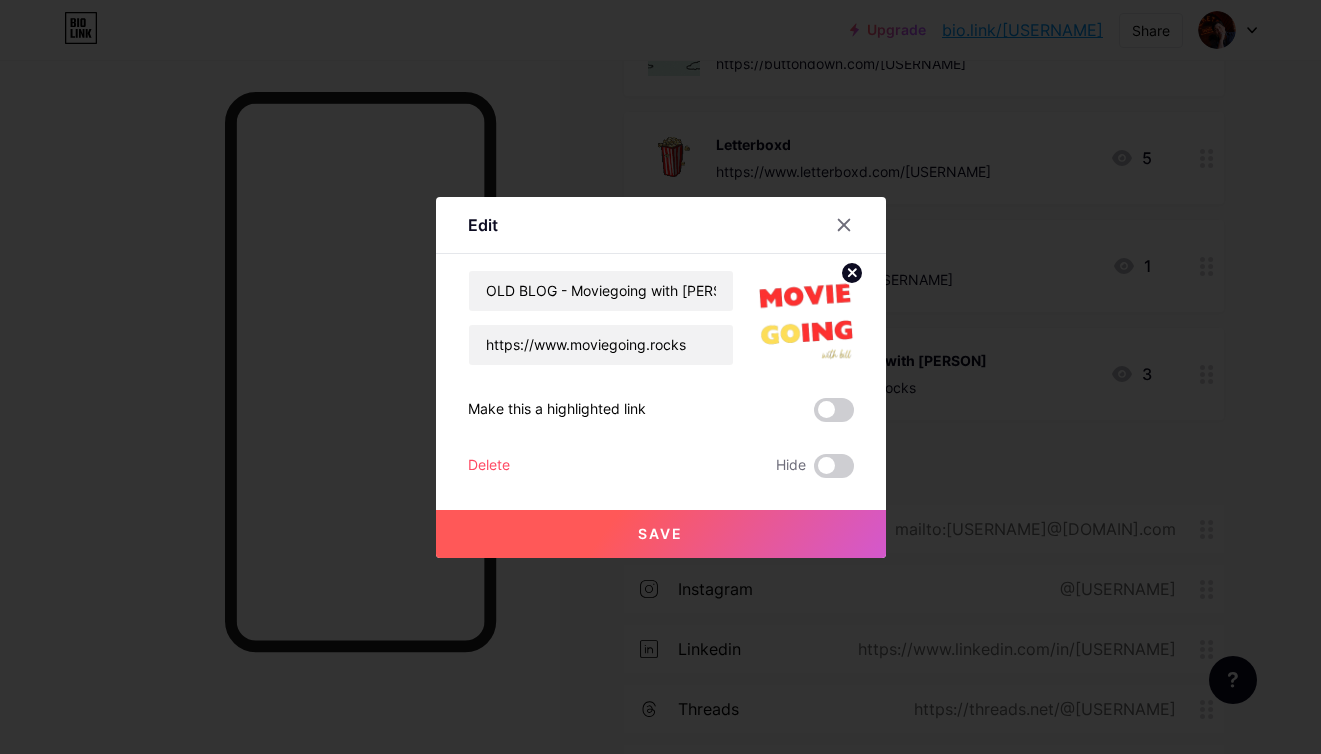 click 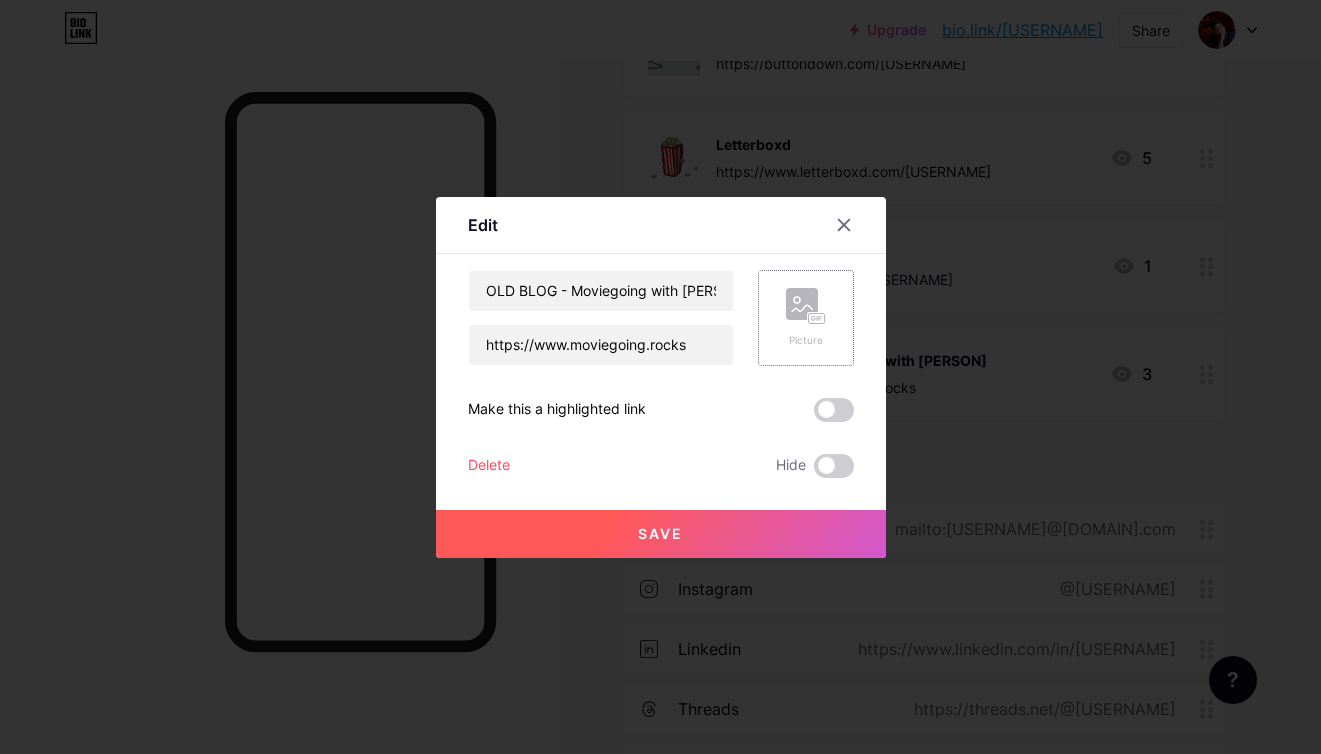 click 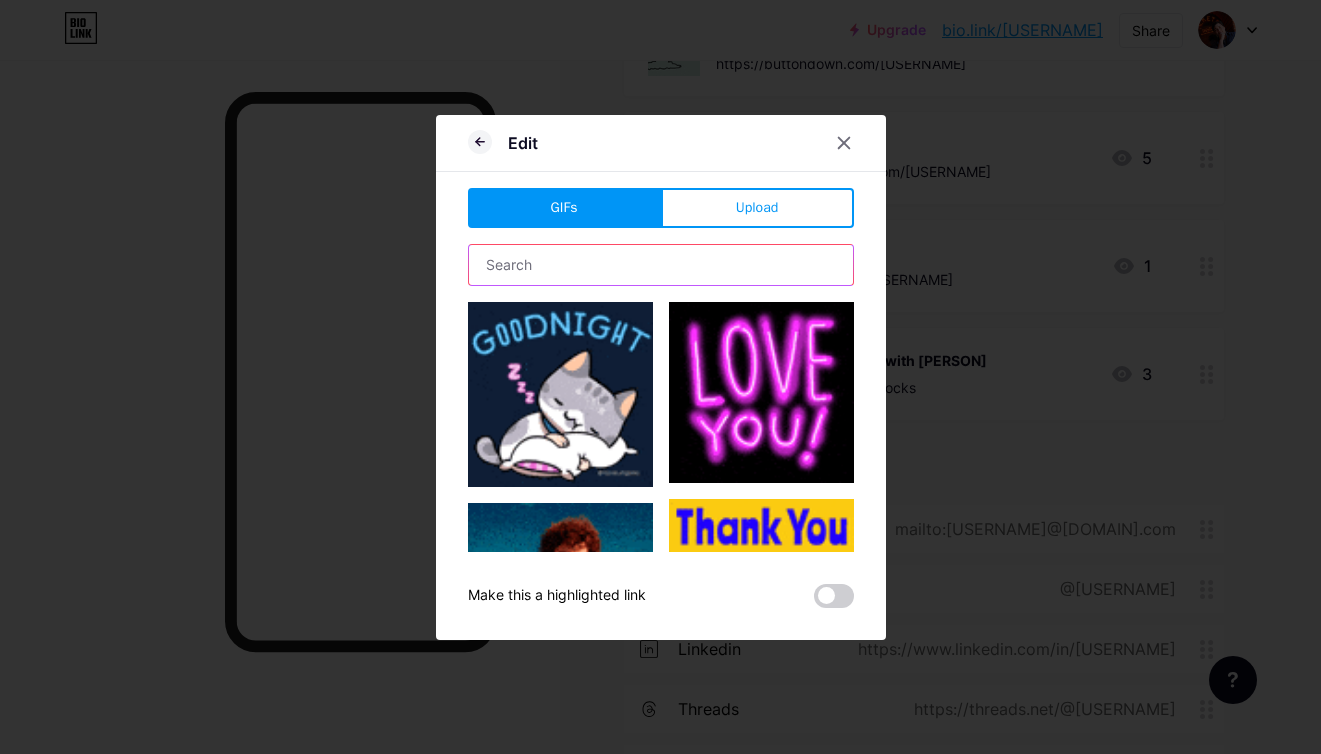 click at bounding box center [661, 265] 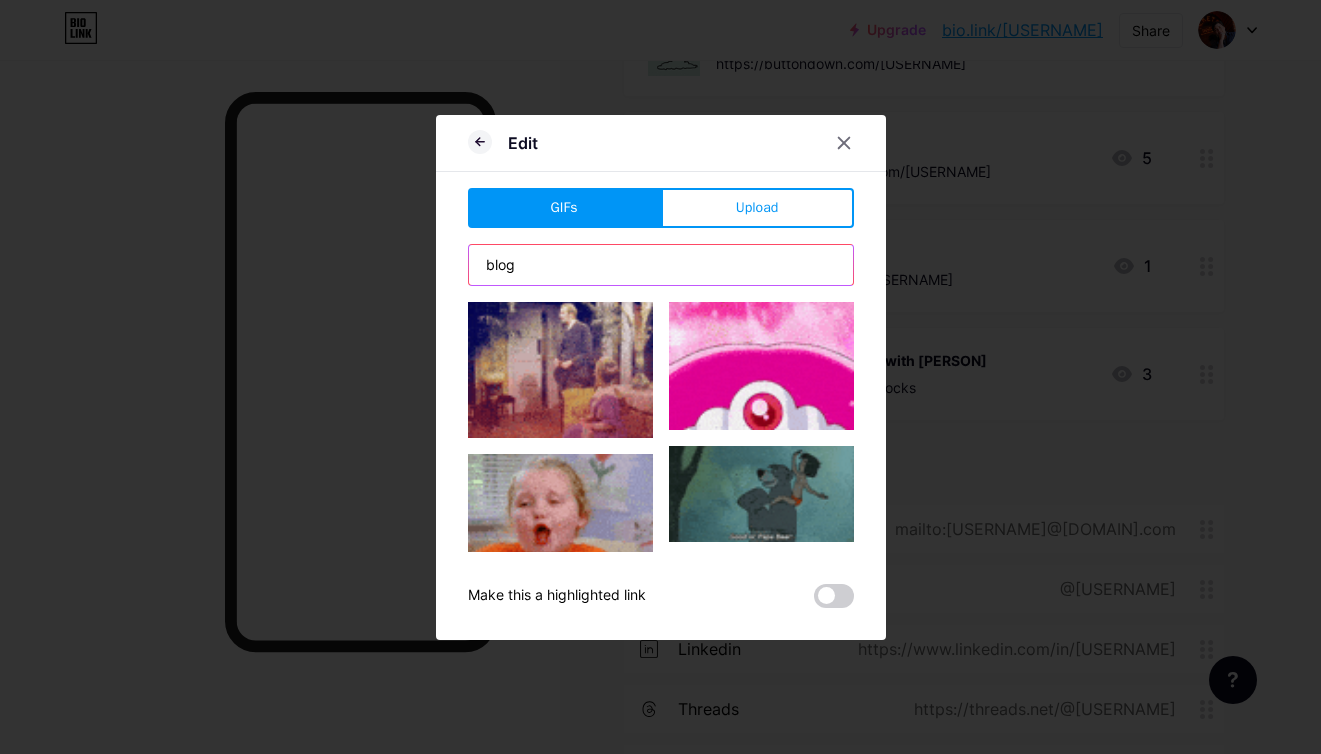 scroll, scrollTop: 0, scrollLeft: 0, axis: both 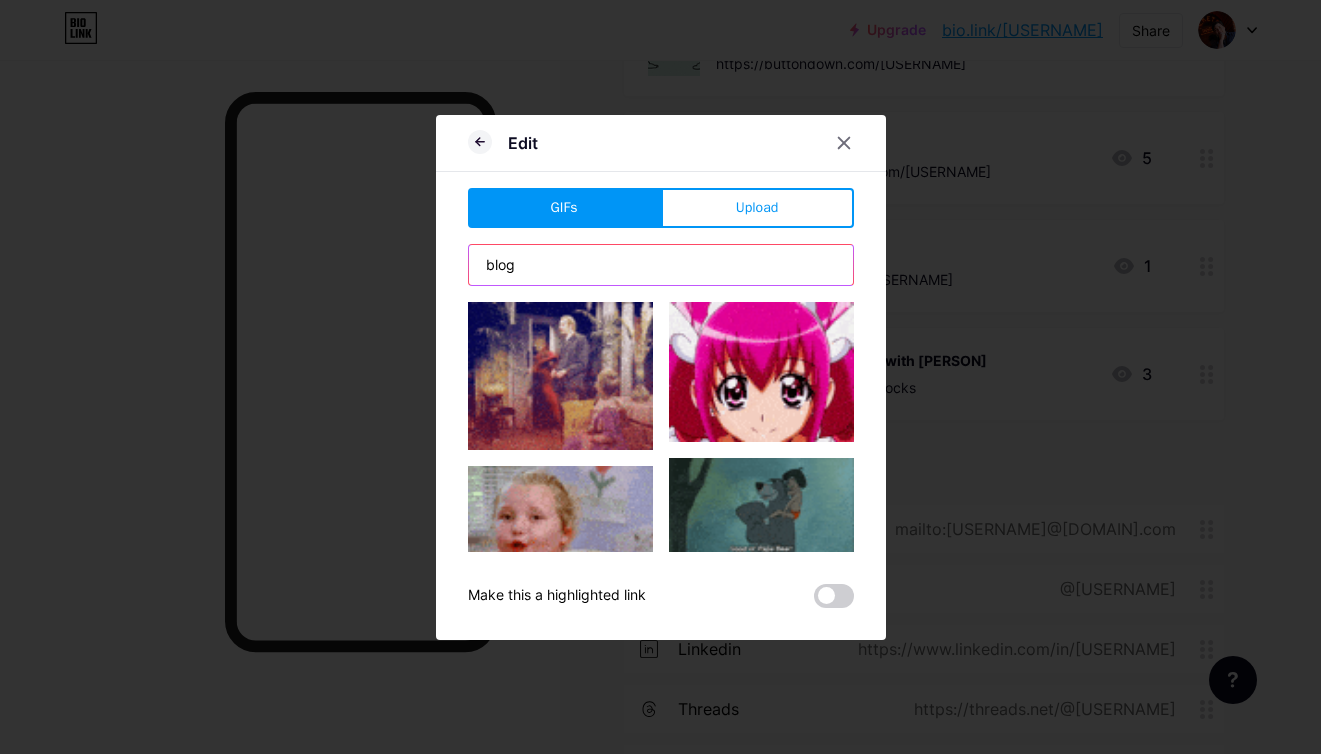 click on "blog" at bounding box center (661, 265) 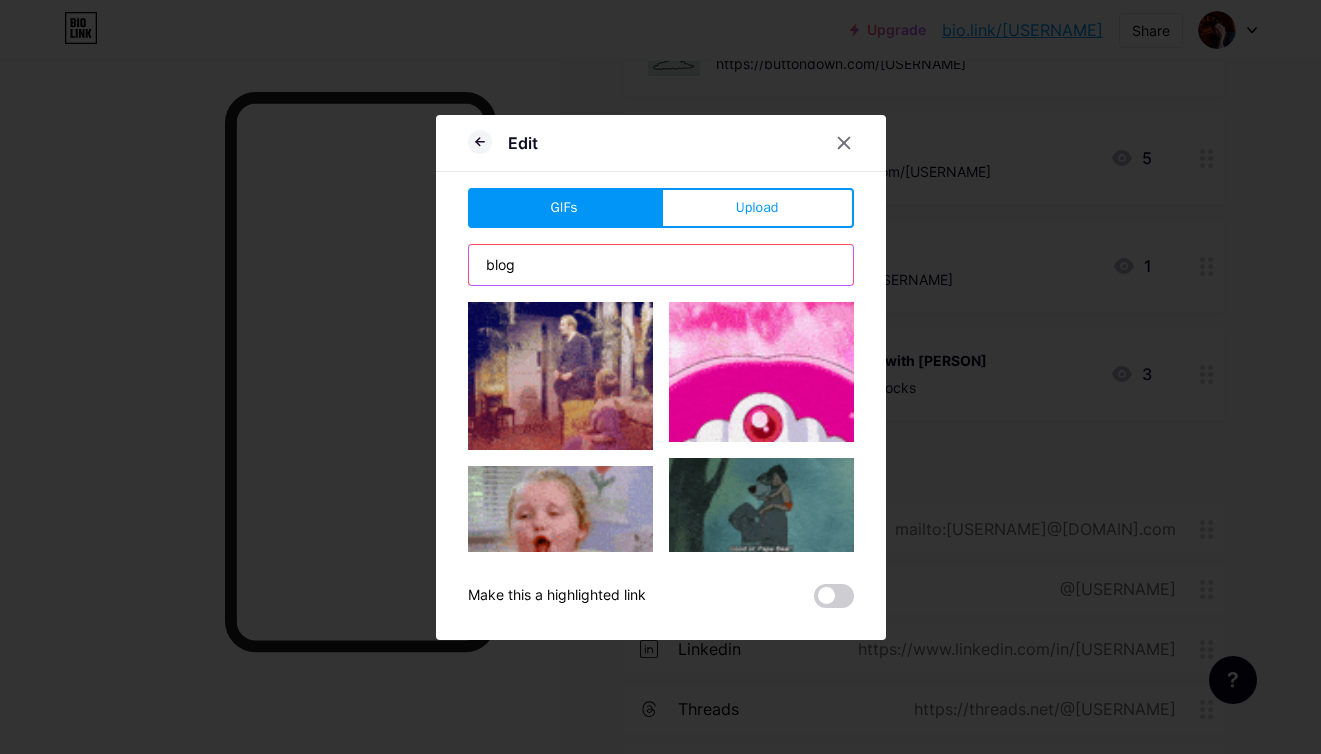 click on "blog" at bounding box center (661, 265) 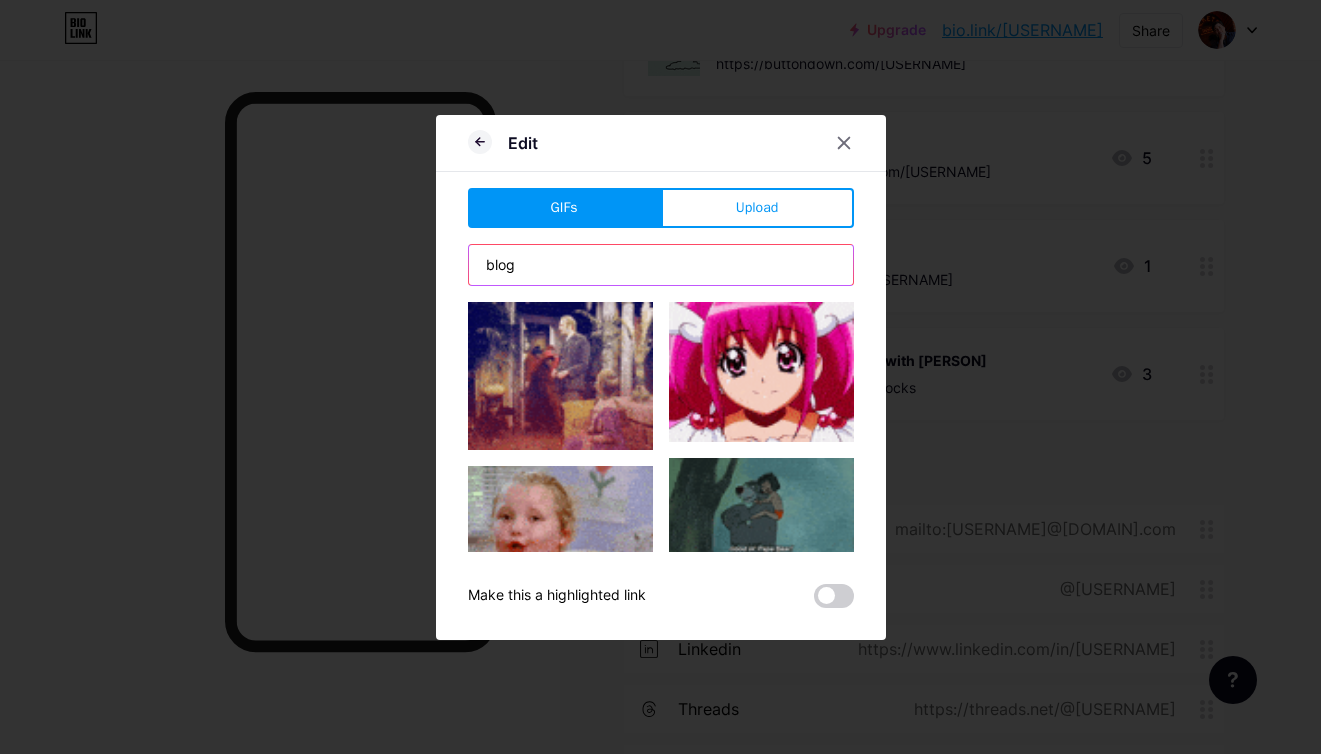 click on "blog" at bounding box center (661, 265) 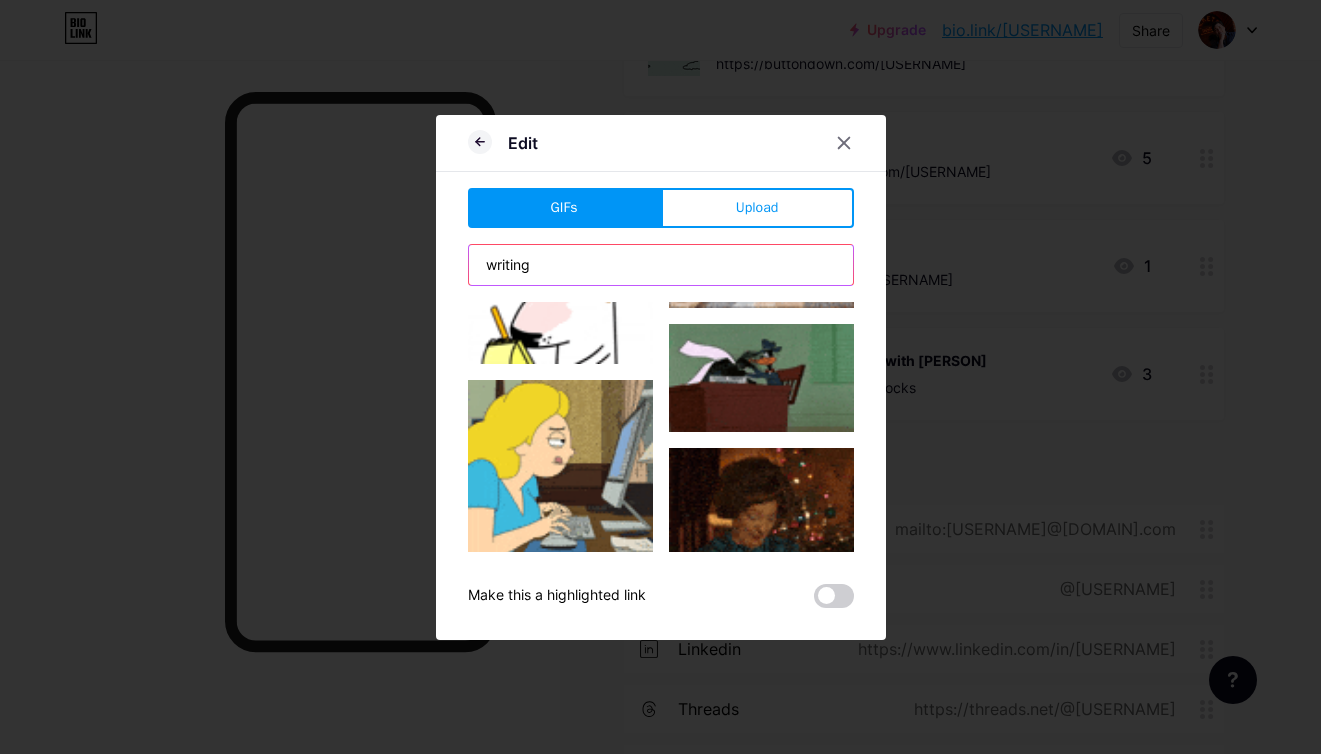 scroll, scrollTop: 174, scrollLeft: 0, axis: vertical 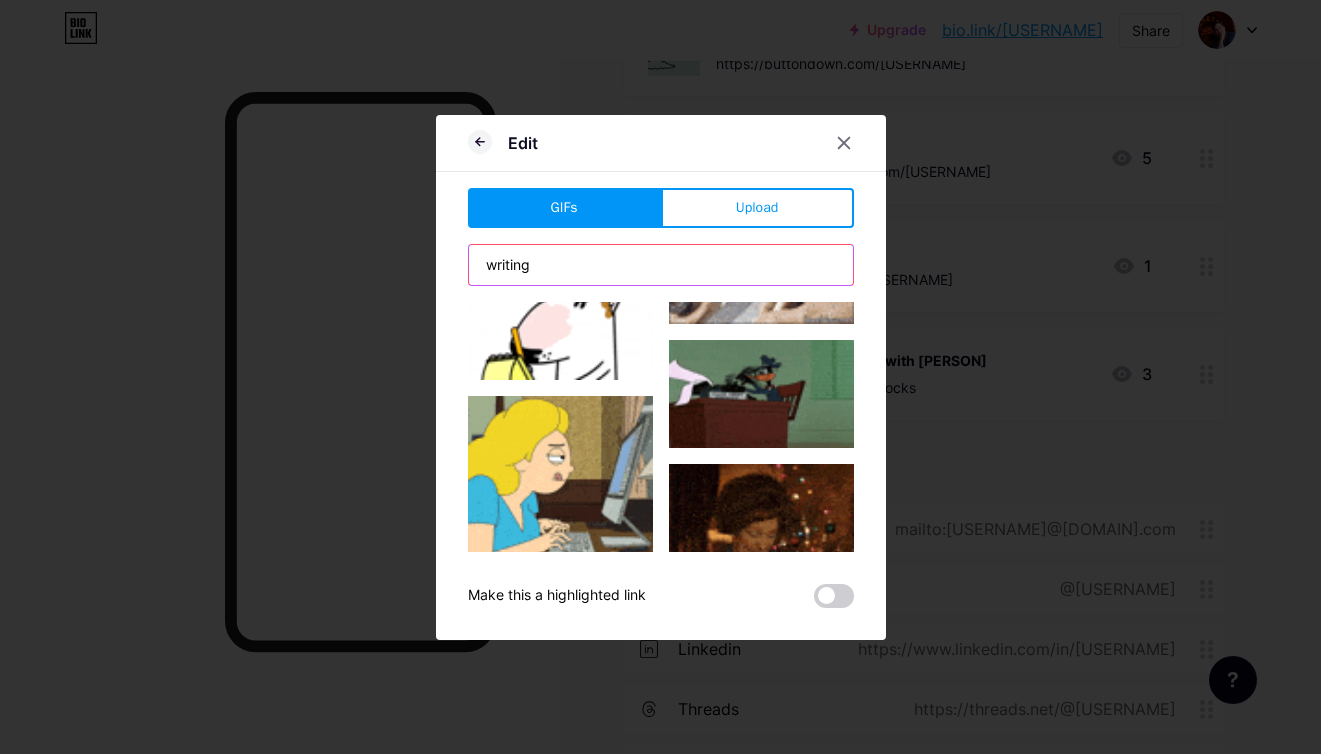 type on "writing" 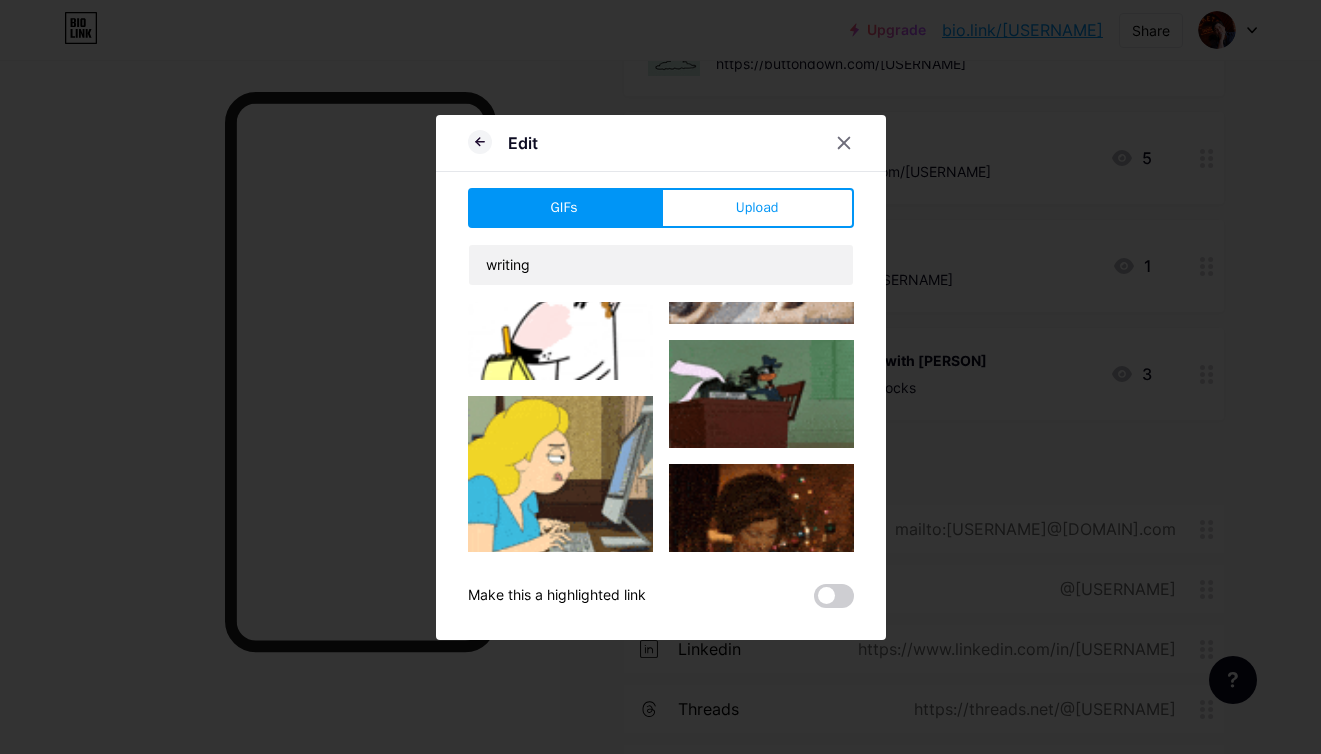 click at bounding box center [761, 393] 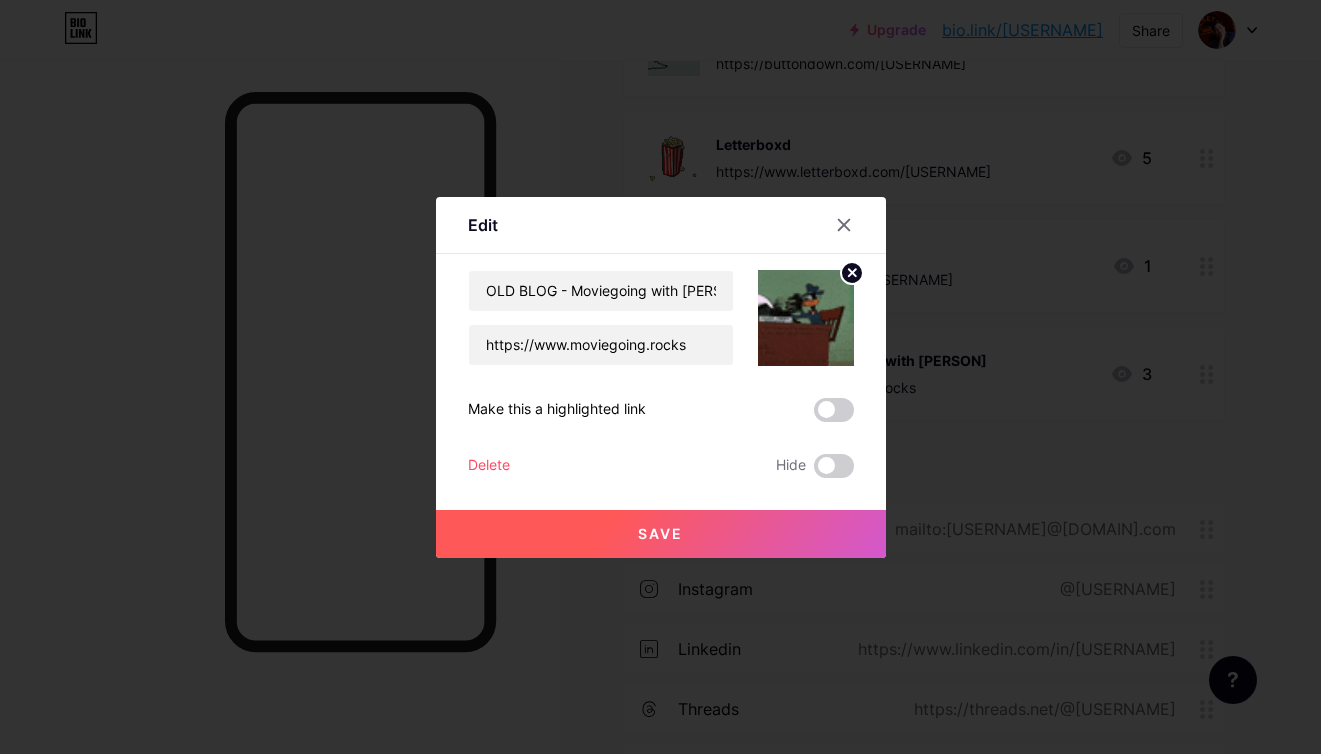 click on "Save" at bounding box center [661, 534] 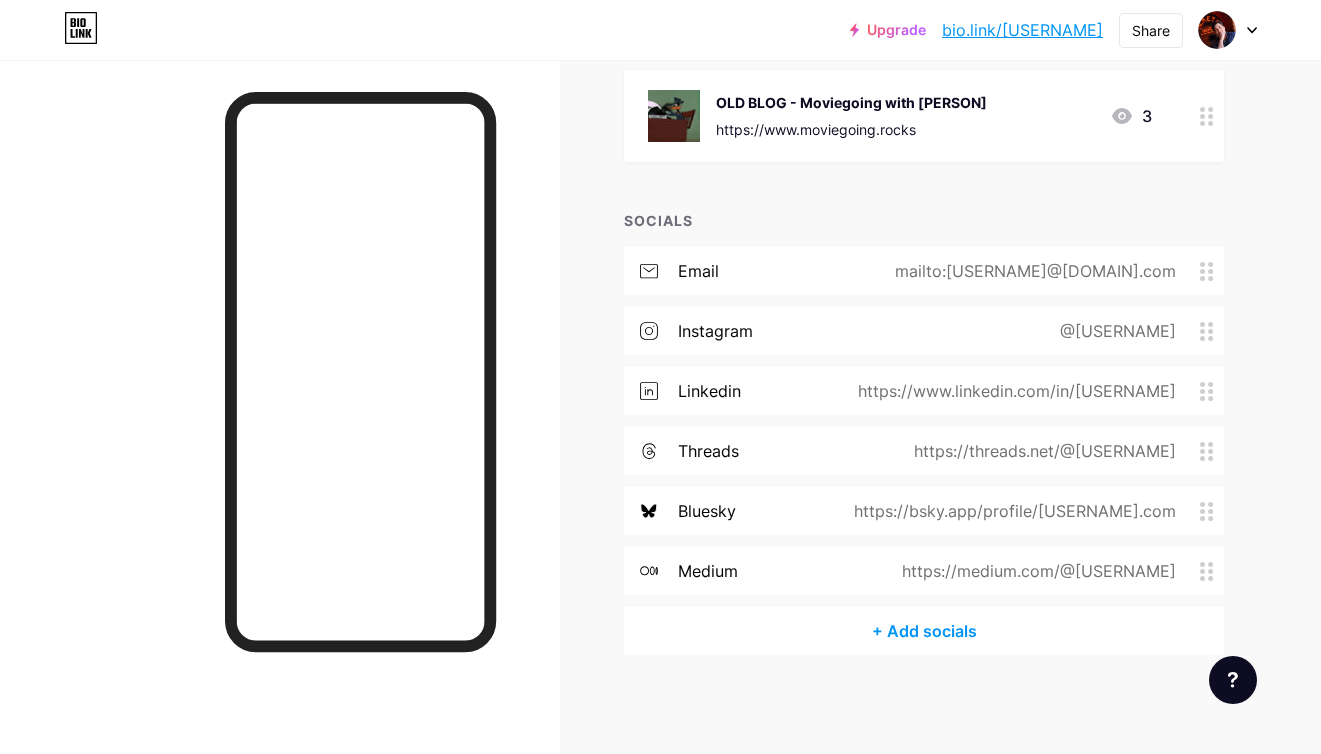 scroll, scrollTop: 0, scrollLeft: 0, axis: both 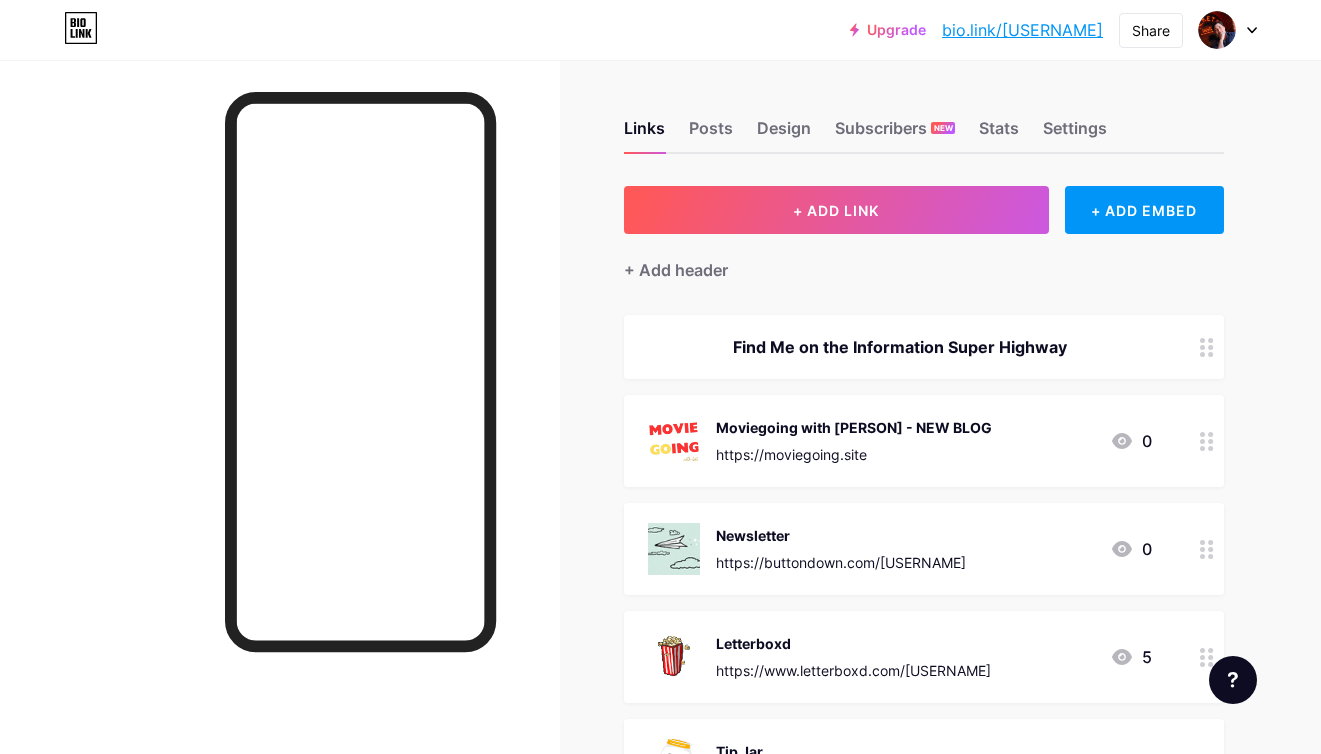 click on "bio.link/[USERNAME]" at bounding box center [1022, 30] 